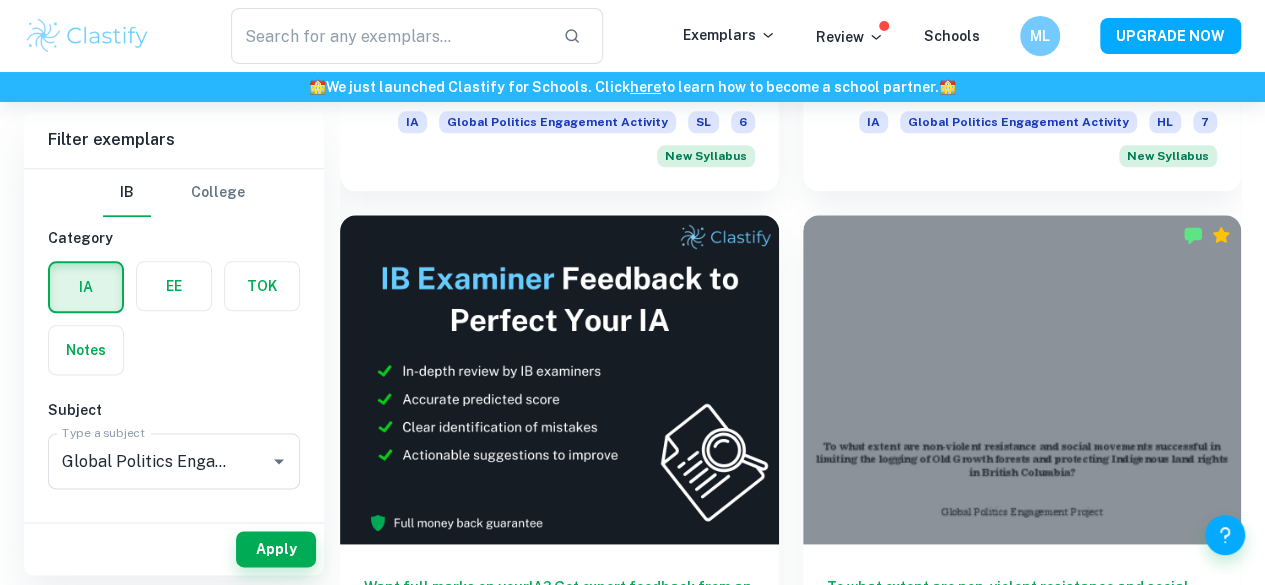 scroll, scrollTop: 1083, scrollLeft: 0, axis: vertical 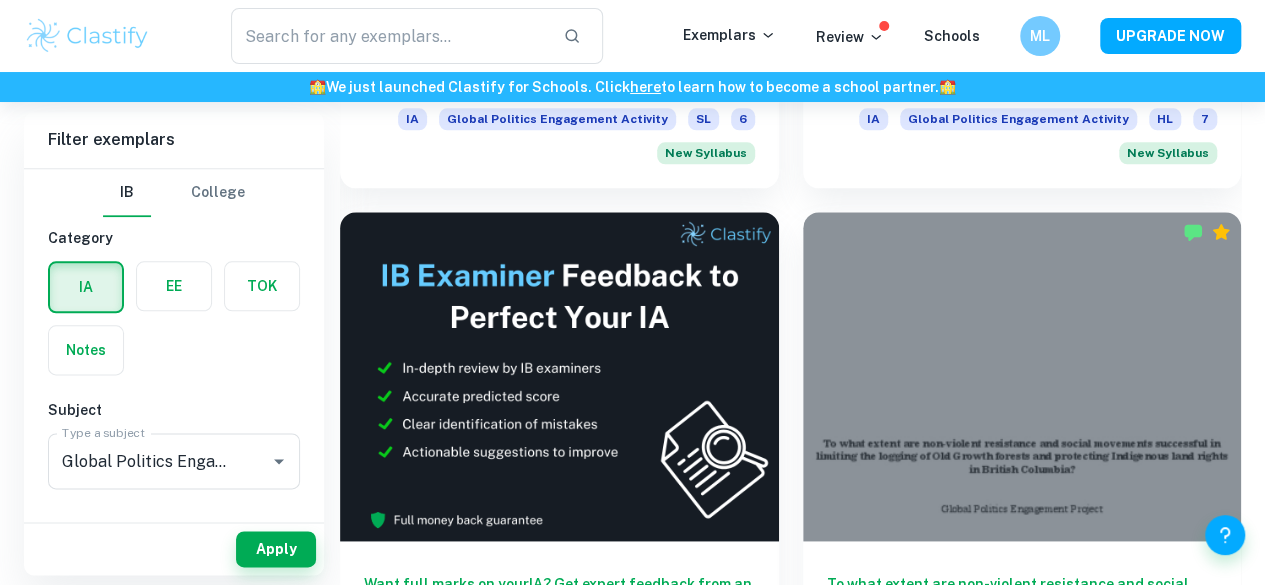 click at bounding box center (559, 926) 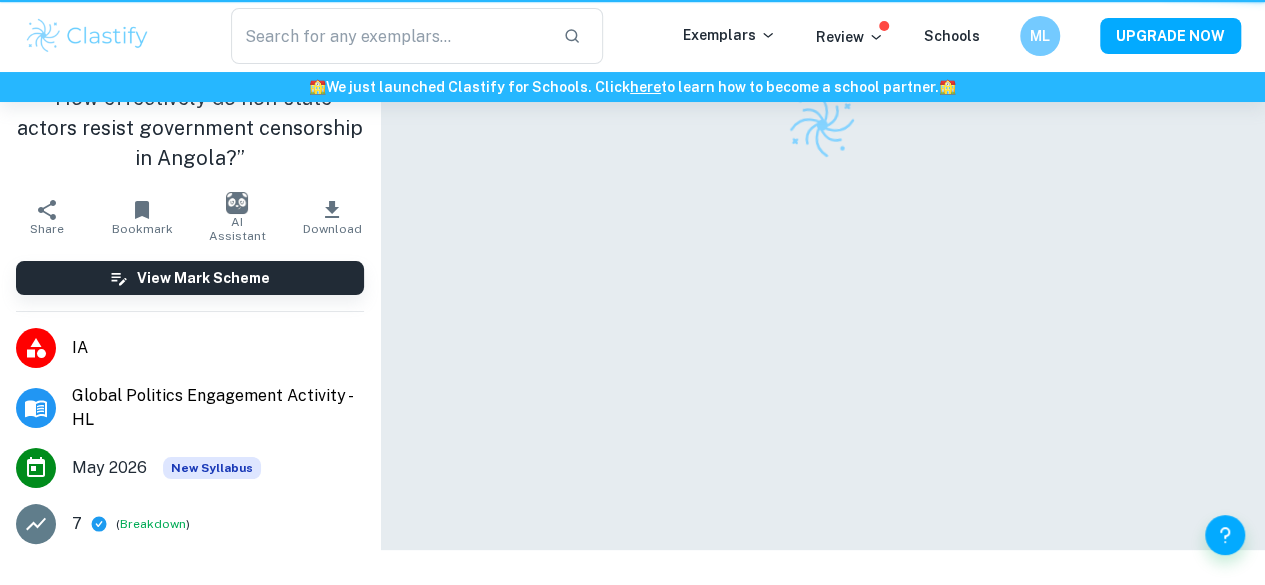scroll, scrollTop: 0, scrollLeft: 0, axis: both 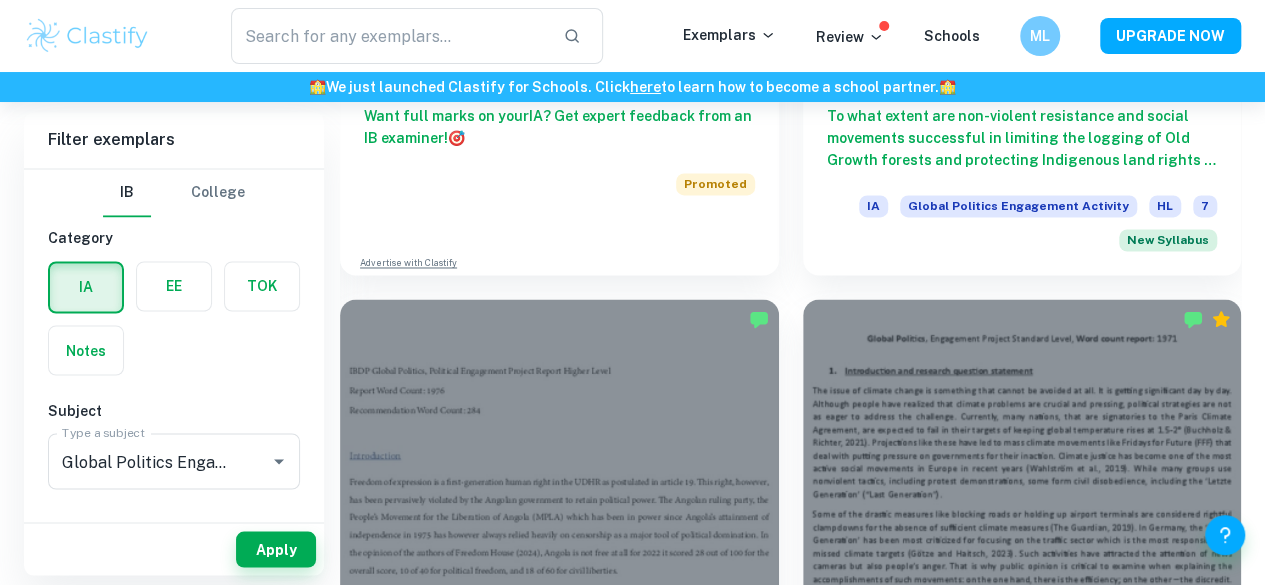 click at bounding box center (1022, 1013) 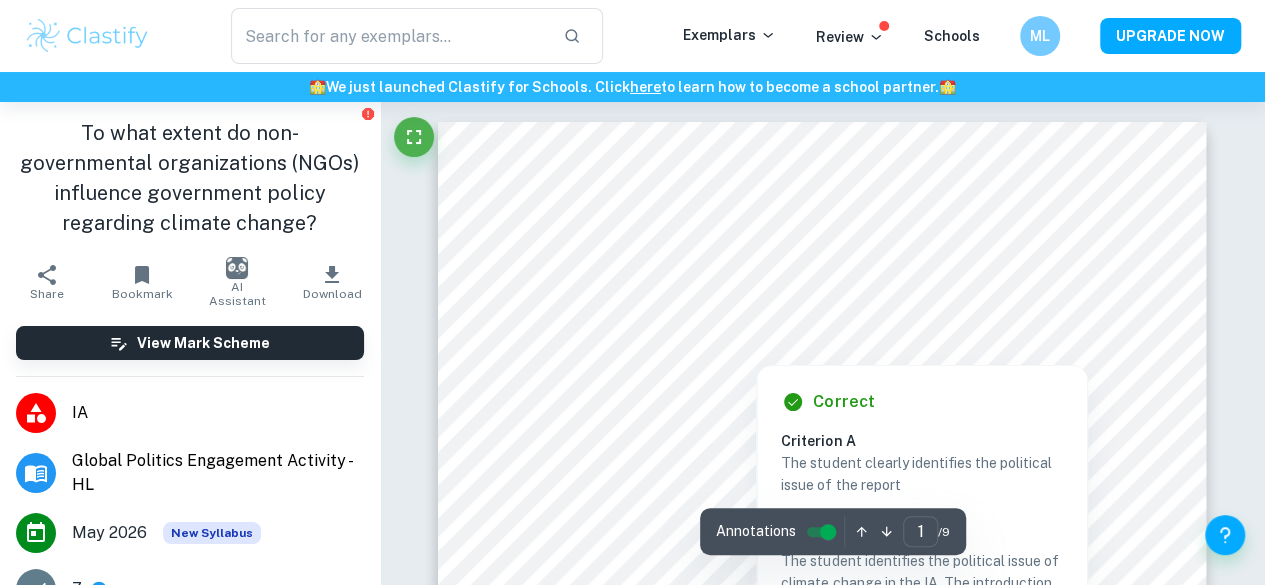 scroll, scrollTop: 78, scrollLeft: 0, axis: vertical 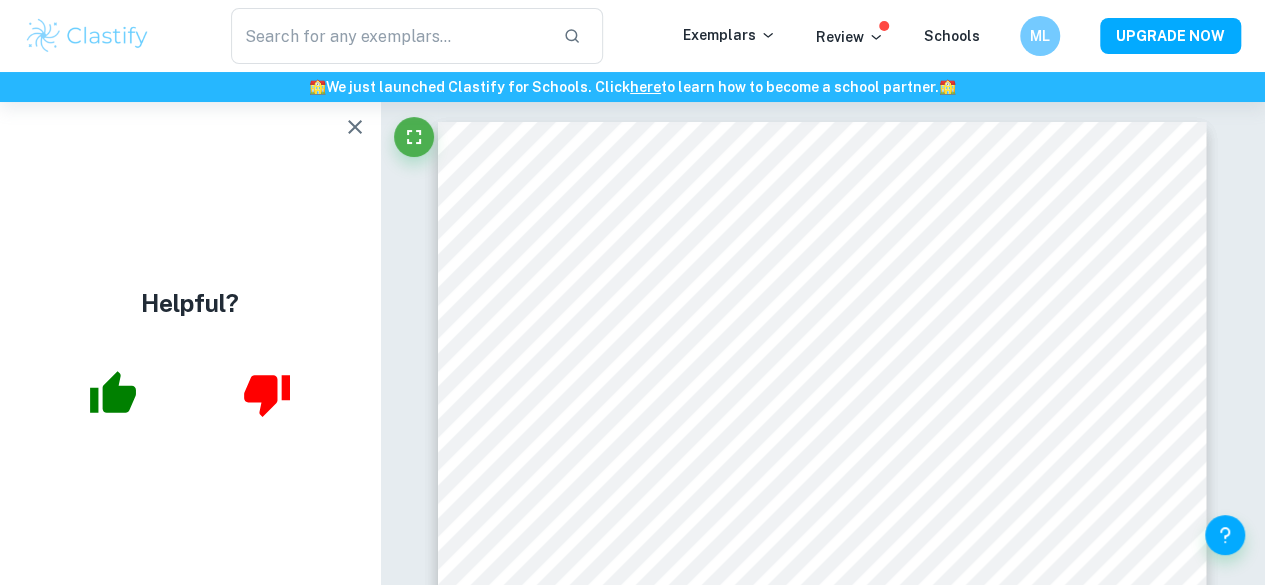 click 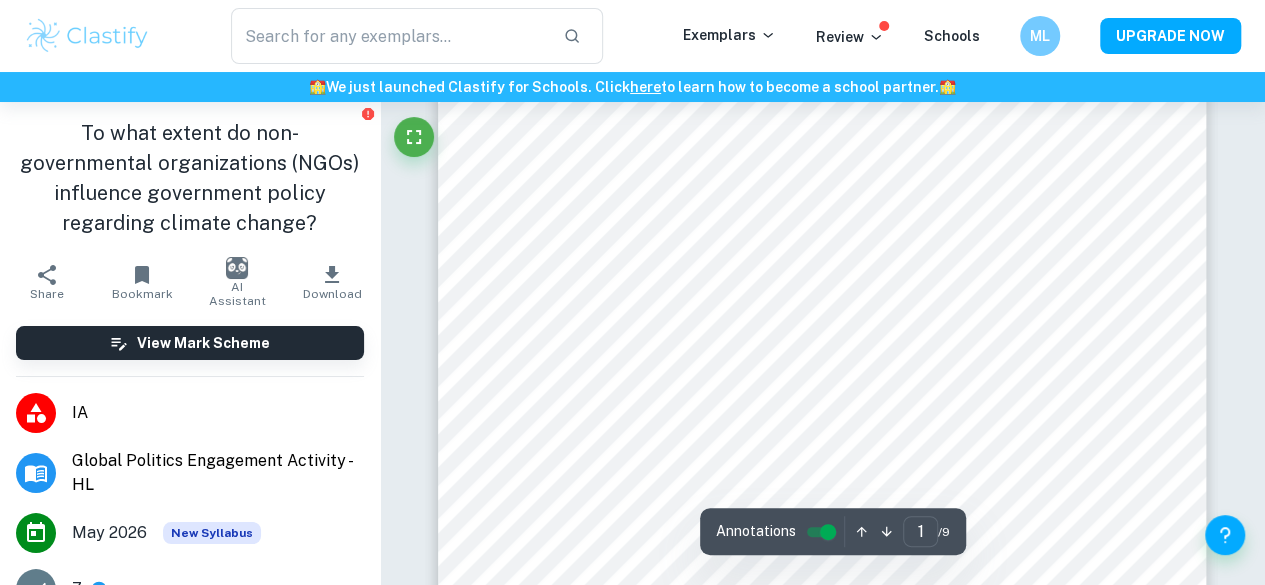 scroll, scrollTop: 52, scrollLeft: 0, axis: vertical 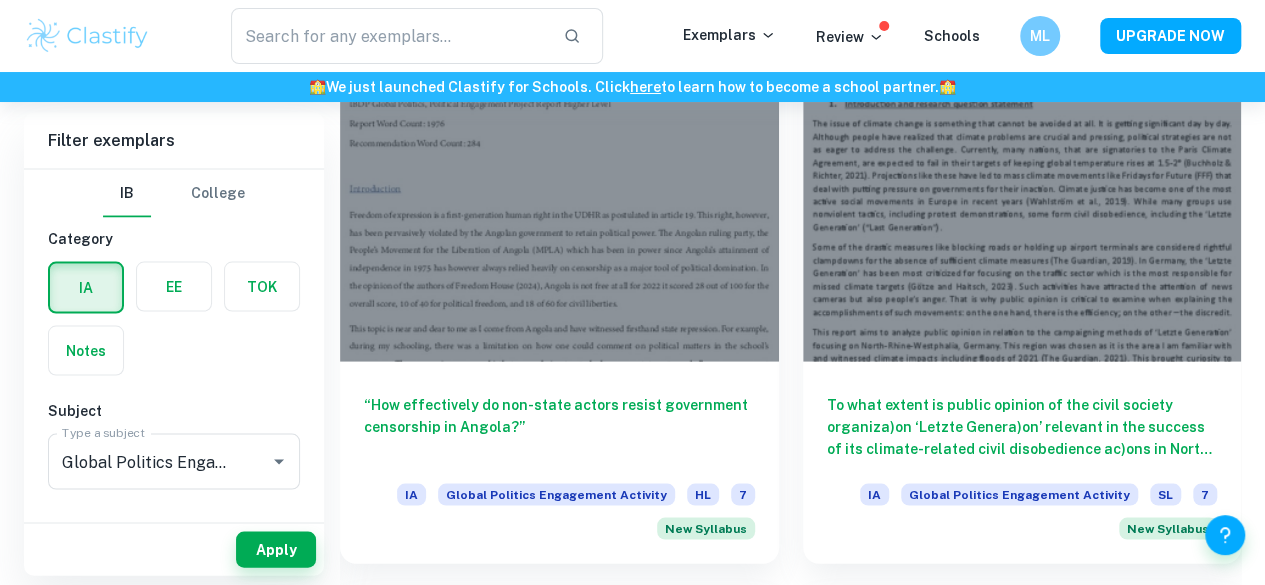 click on "How does government policies, with emphases on those based on religious beliefs, impact women’s  inheritance in Casablanca?" at bounding box center (559, 1530) 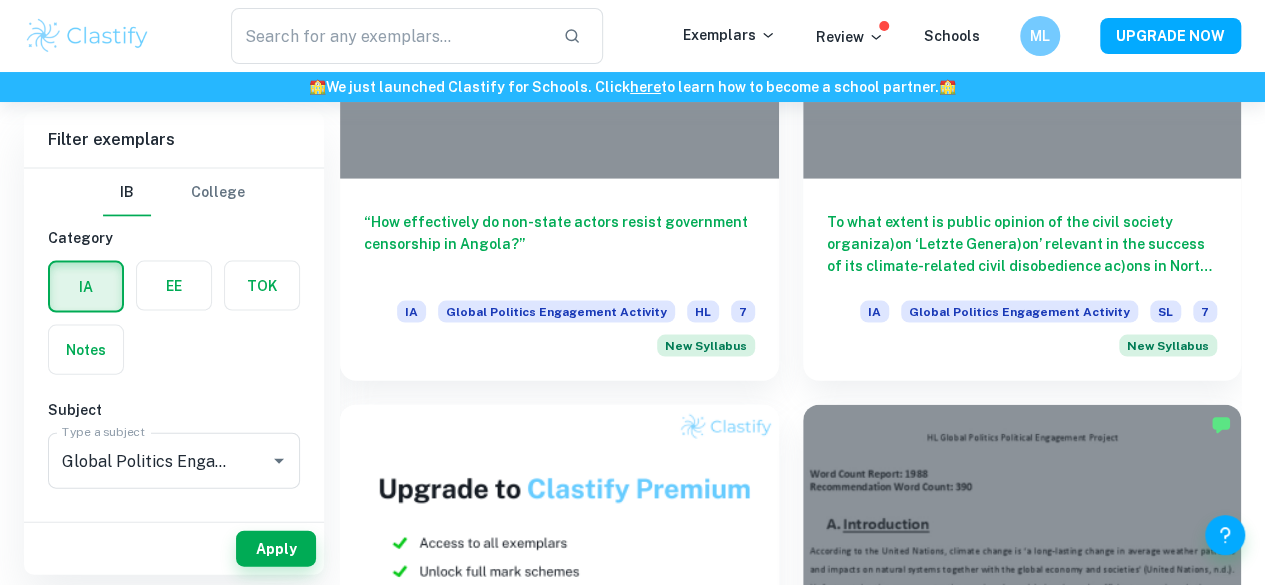 scroll, scrollTop: 2038, scrollLeft: 0, axis: vertical 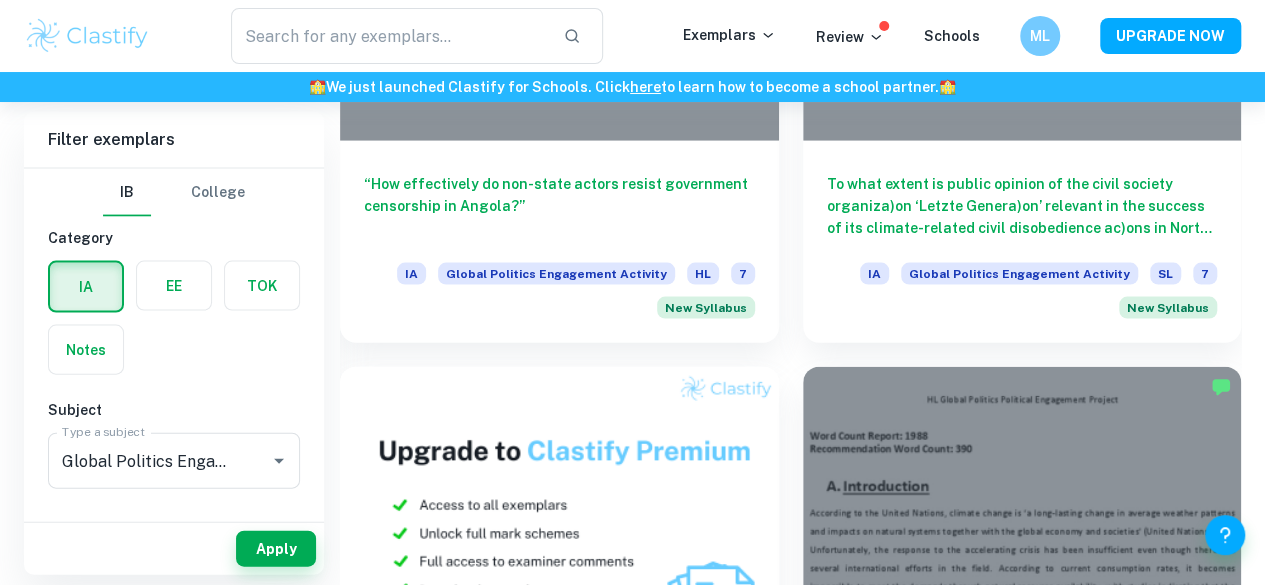click at bounding box center [559, 1635] 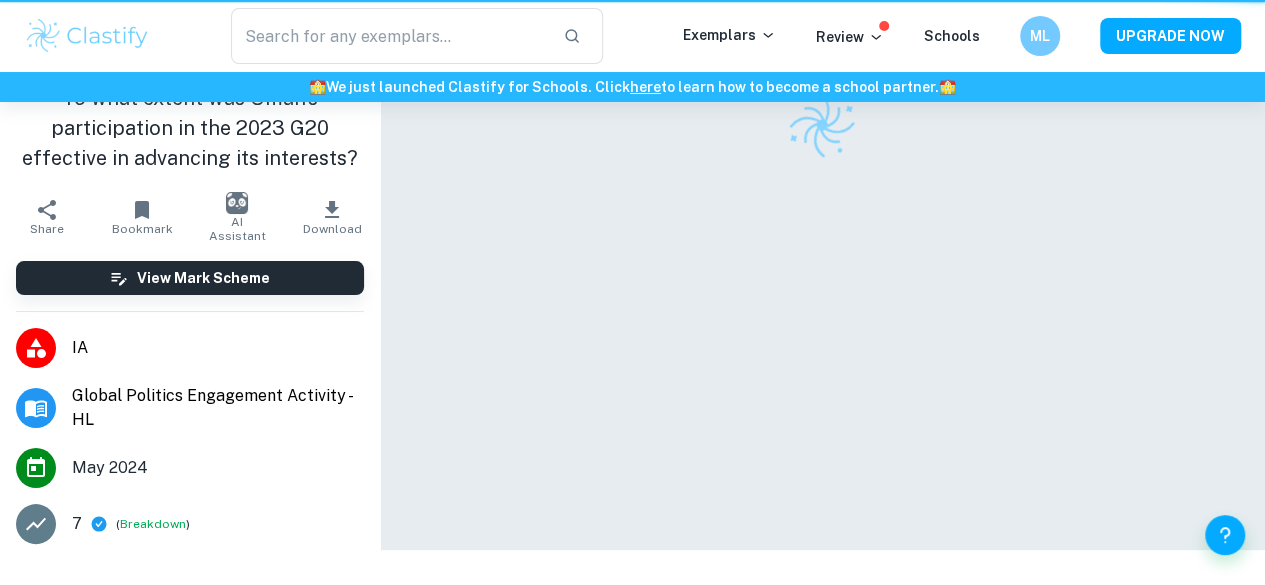 scroll, scrollTop: 0, scrollLeft: 0, axis: both 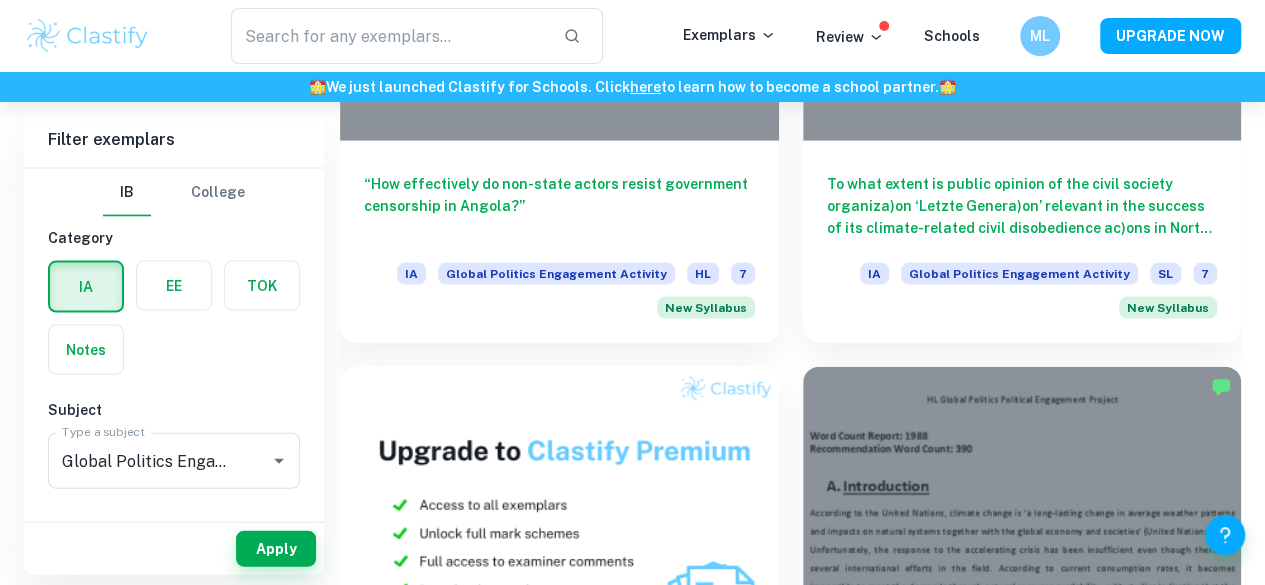 click on "To what extent does a faith-based government shape inheritance laws, thereby affecting women’s rights in [CITY]? IA Global Politics Engagement Activity HL 7" at bounding box center (1022, 1890) 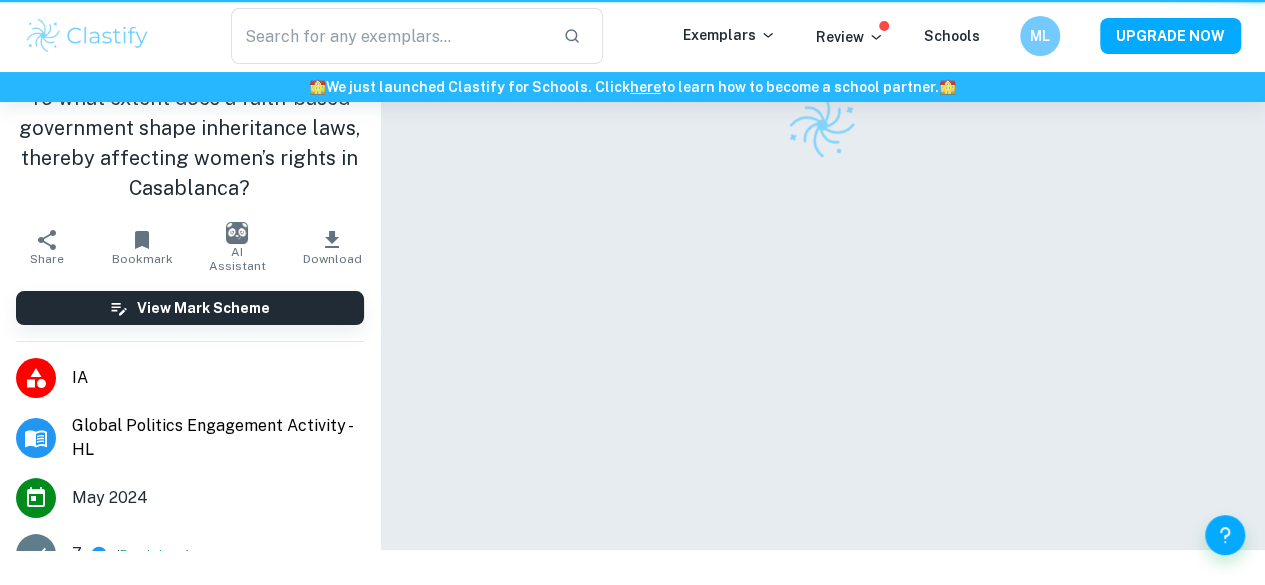 scroll, scrollTop: 0, scrollLeft: 0, axis: both 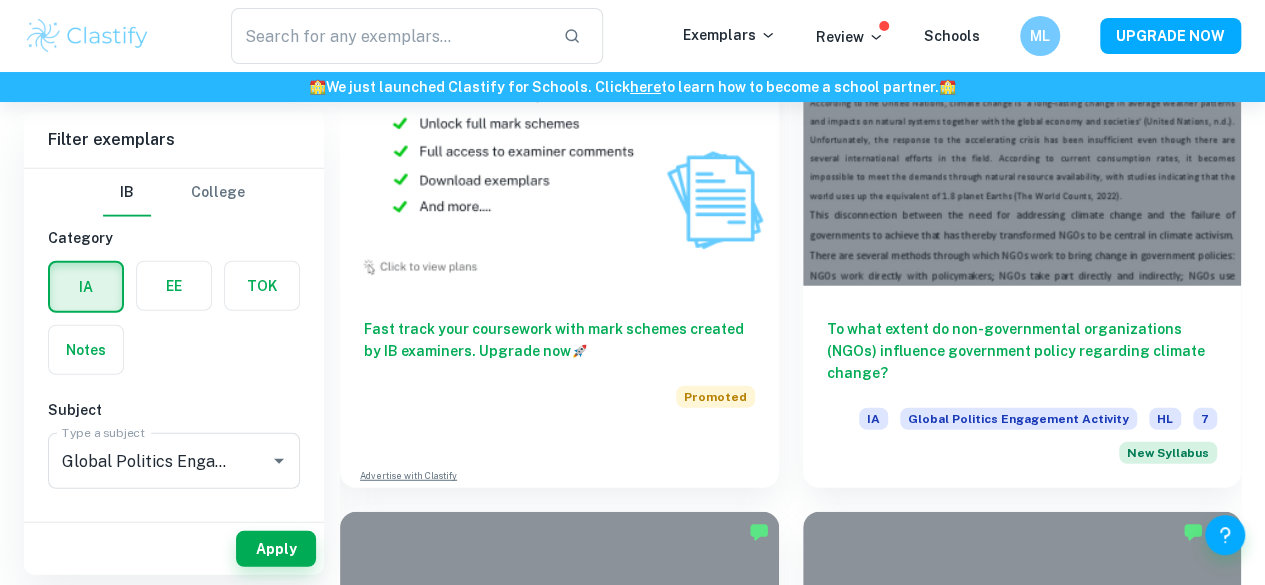 click on "To what extent are non-governmental organisations (NGOs) effective at influencing  government policy on climate change? IA Global Politics Engagement Activity HL 7" at bounding box center (1022, 2013) 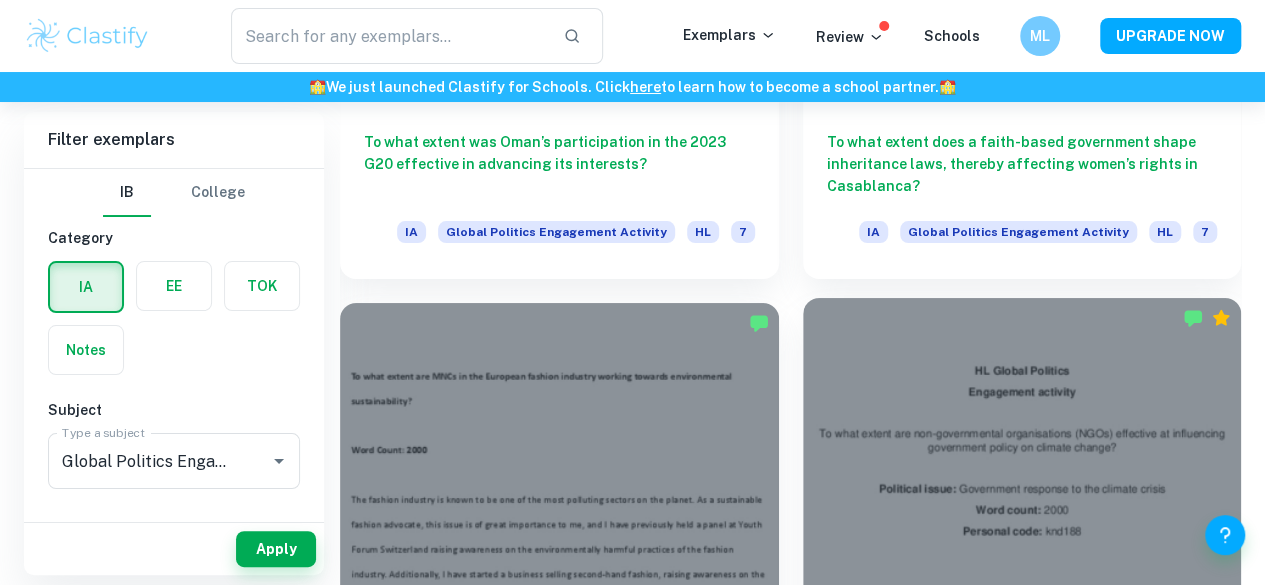 scroll, scrollTop: 3746, scrollLeft: 0, axis: vertical 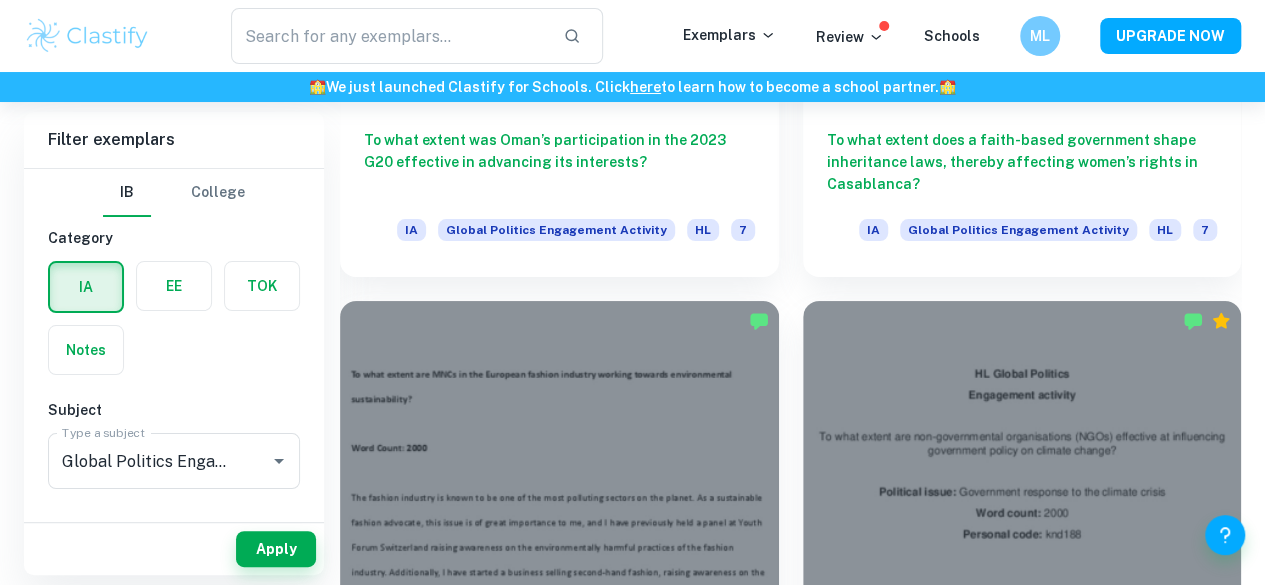 click at bounding box center [1022, 2592] 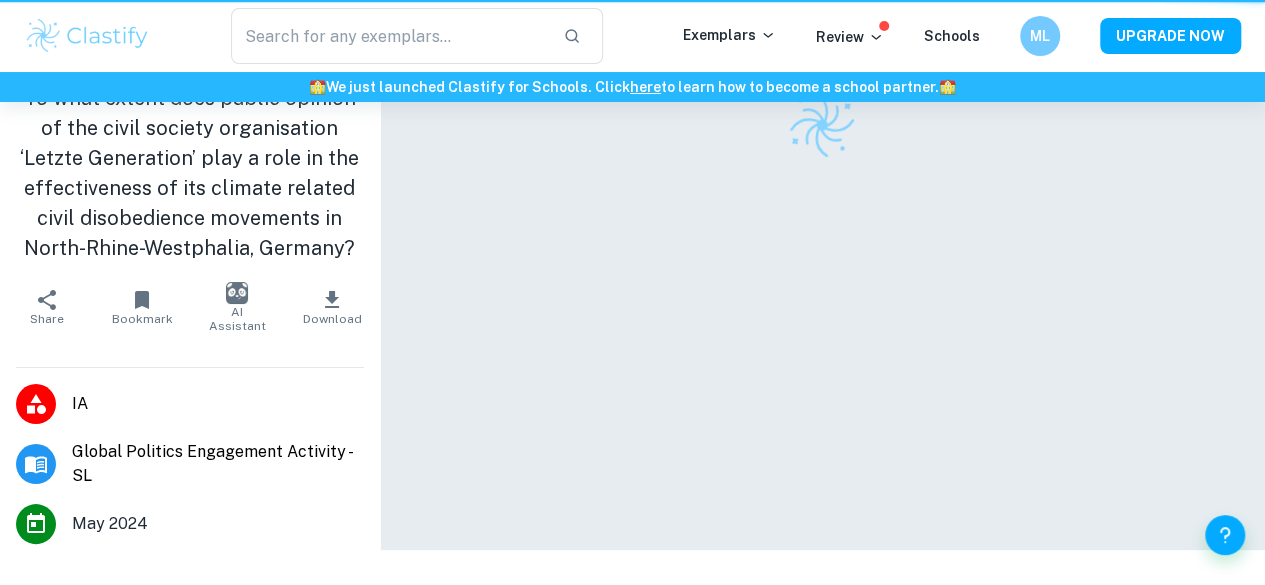 scroll, scrollTop: 0, scrollLeft: 0, axis: both 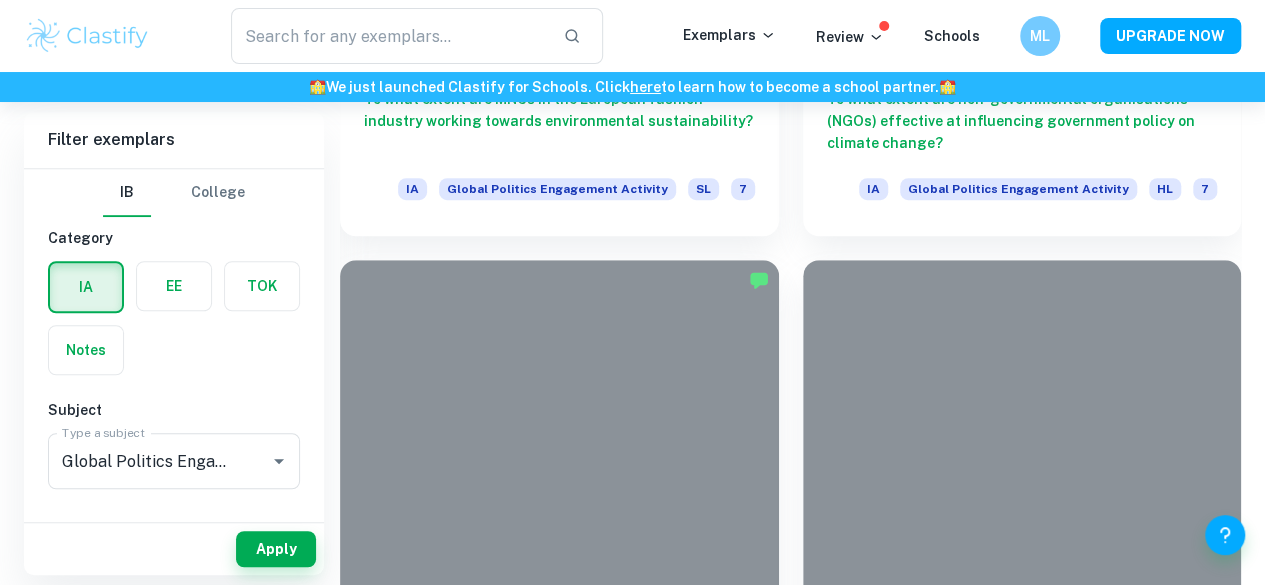 click at bounding box center (559, 3616) 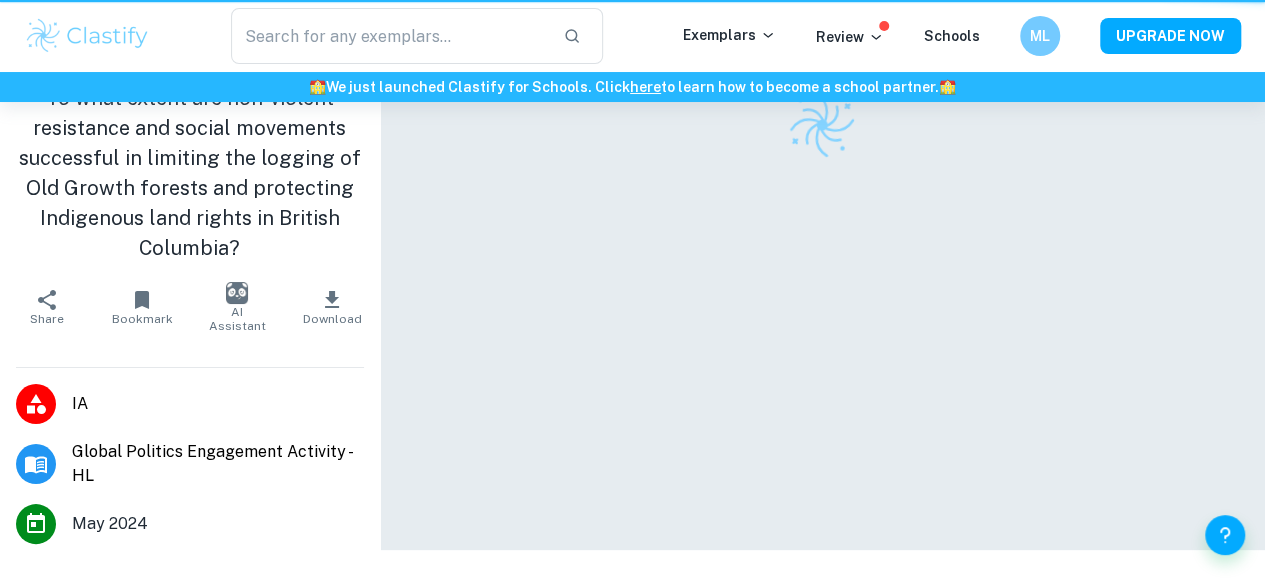 scroll, scrollTop: 0, scrollLeft: 0, axis: both 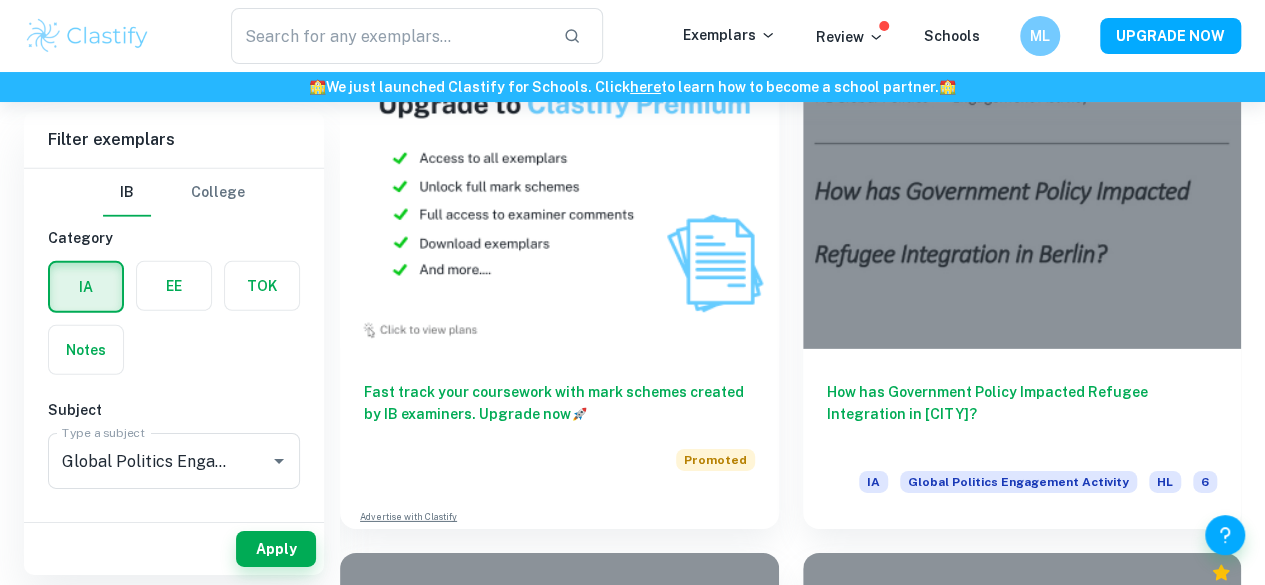 click at bounding box center (1022, 4442) 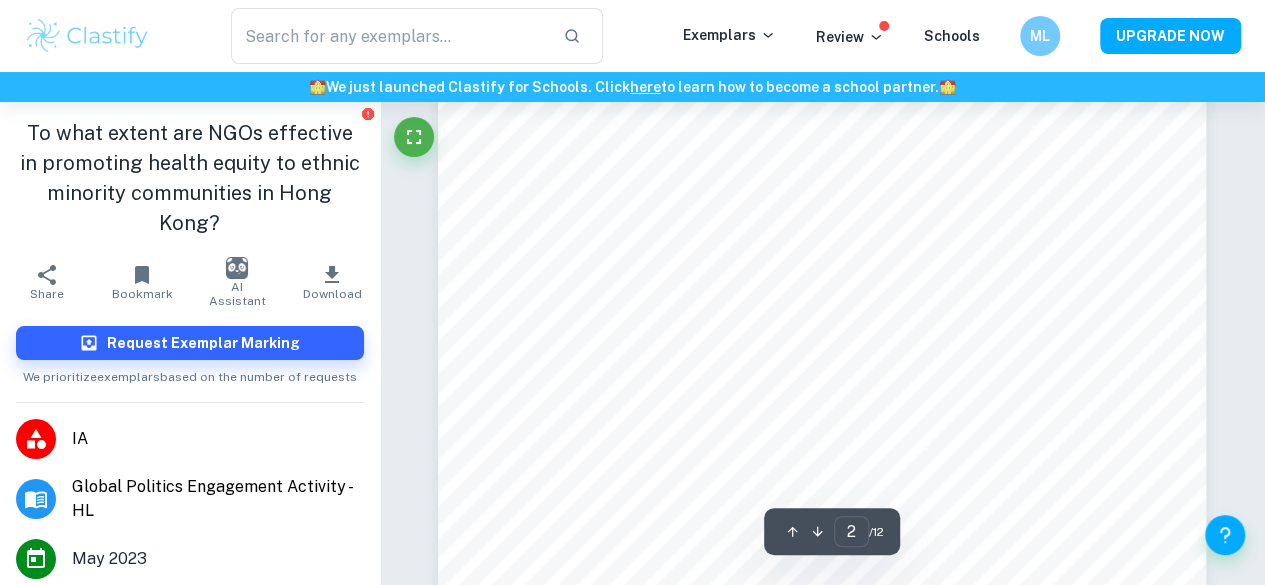 scroll, scrollTop: 1652, scrollLeft: 0, axis: vertical 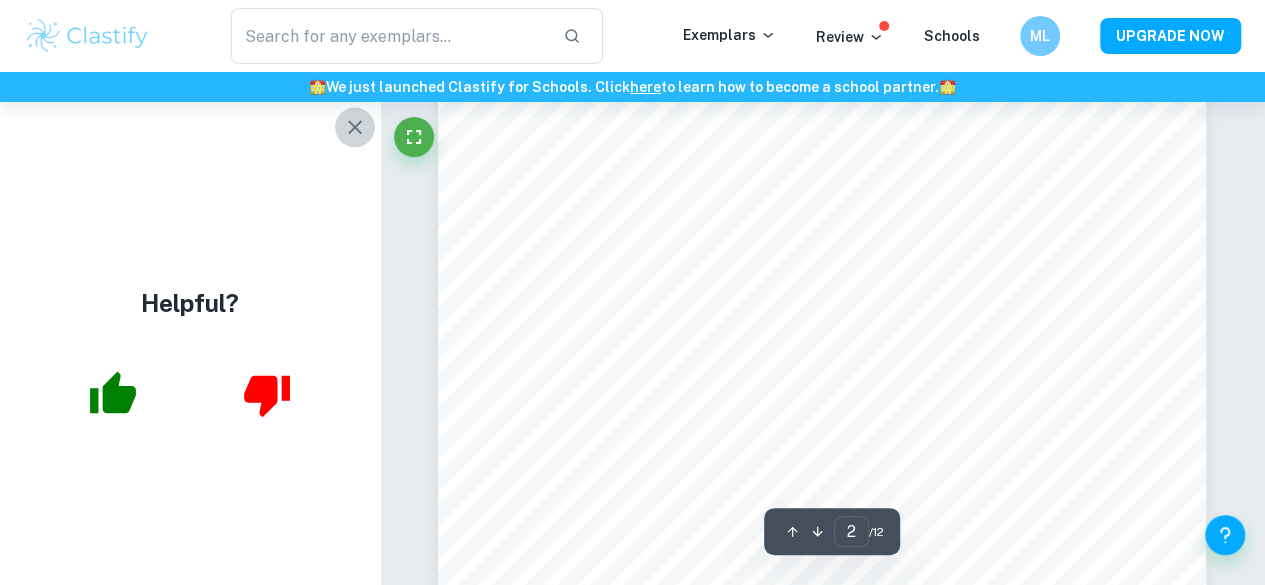 click 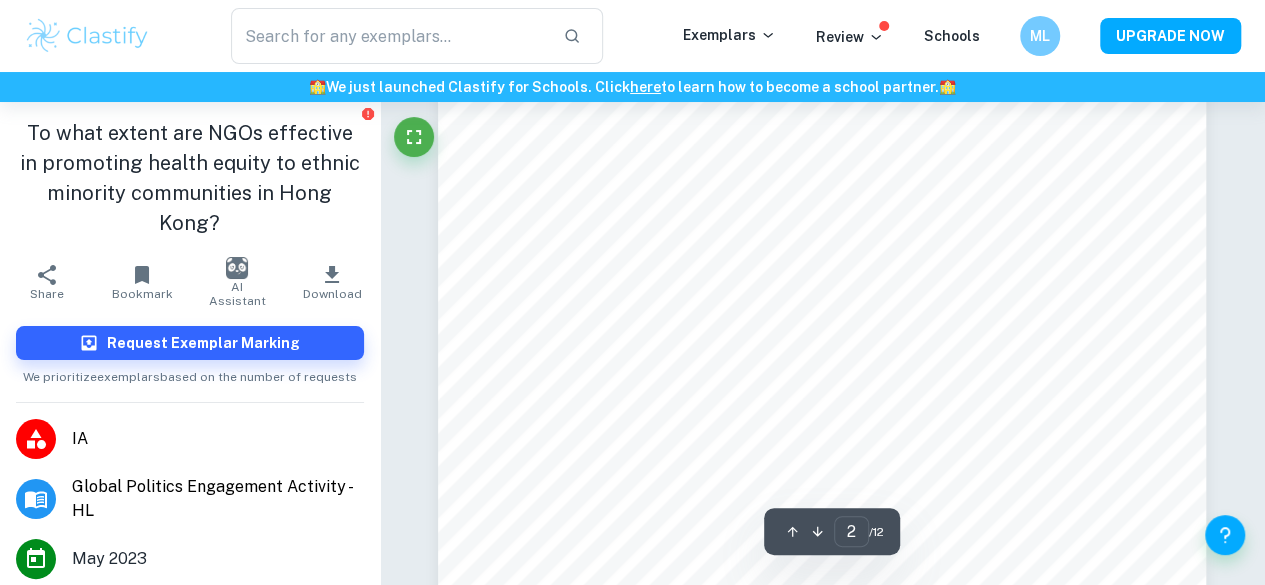 scroll, scrollTop: 1439, scrollLeft: 0, axis: vertical 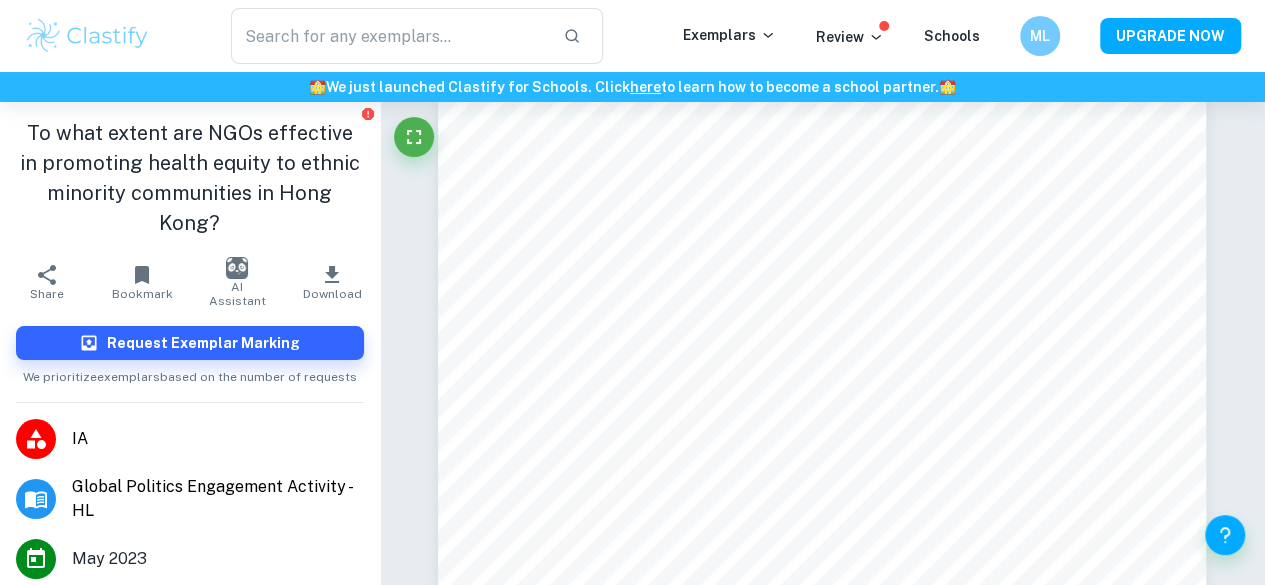 drag, startPoint x: 230, startPoint y: 221, endPoint x: 0, endPoint y: 135, distance: 245.55244 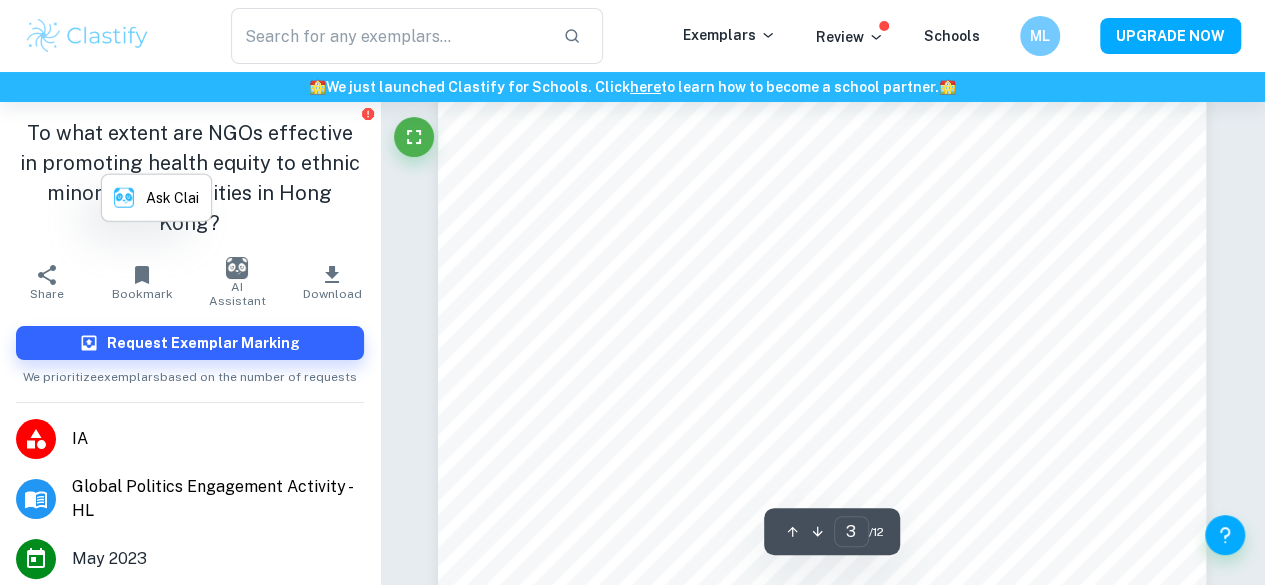 scroll, scrollTop: 2644, scrollLeft: 0, axis: vertical 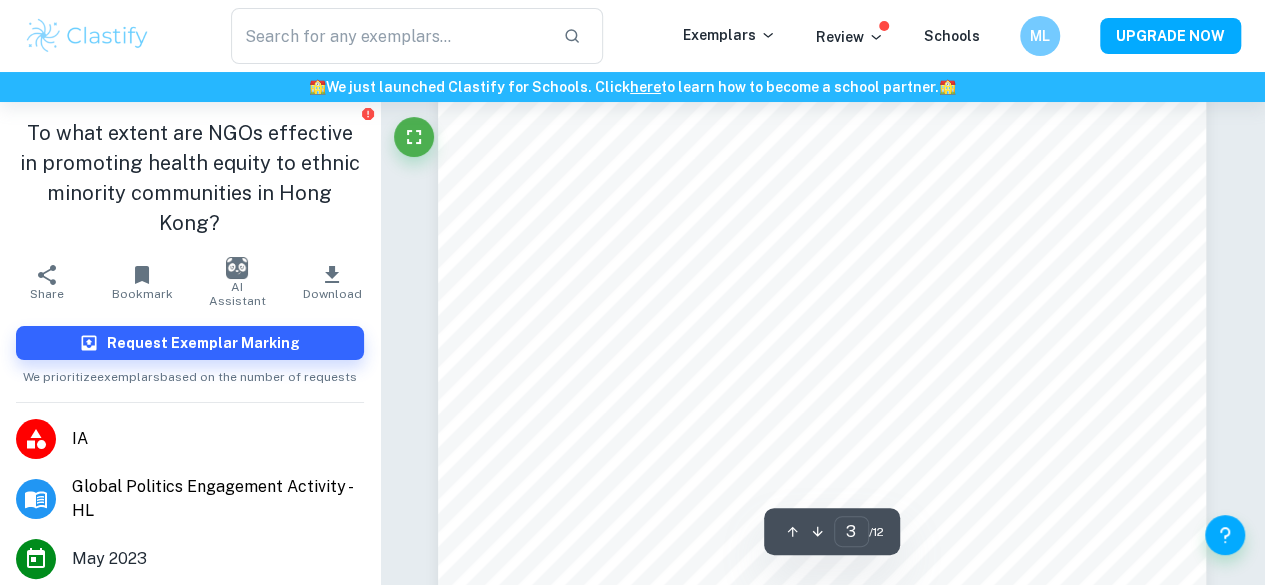 click on "Ask Clai 3 ​ / 12" at bounding box center (823, 4174) 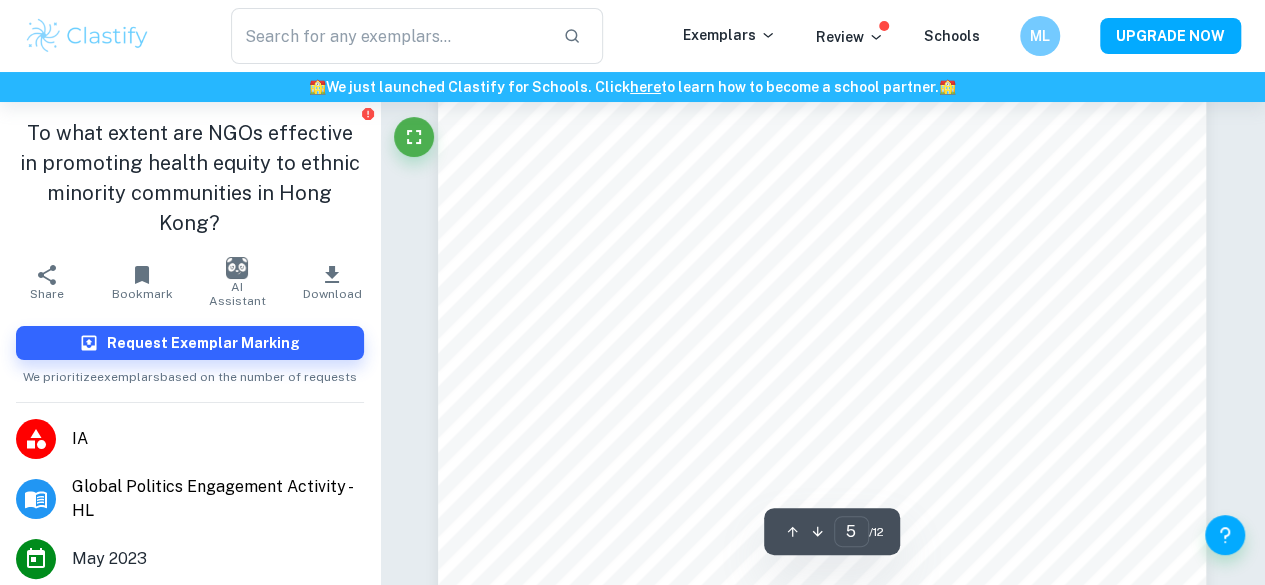 scroll, scrollTop: 5097, scrollLeft: 0, axis: vertical 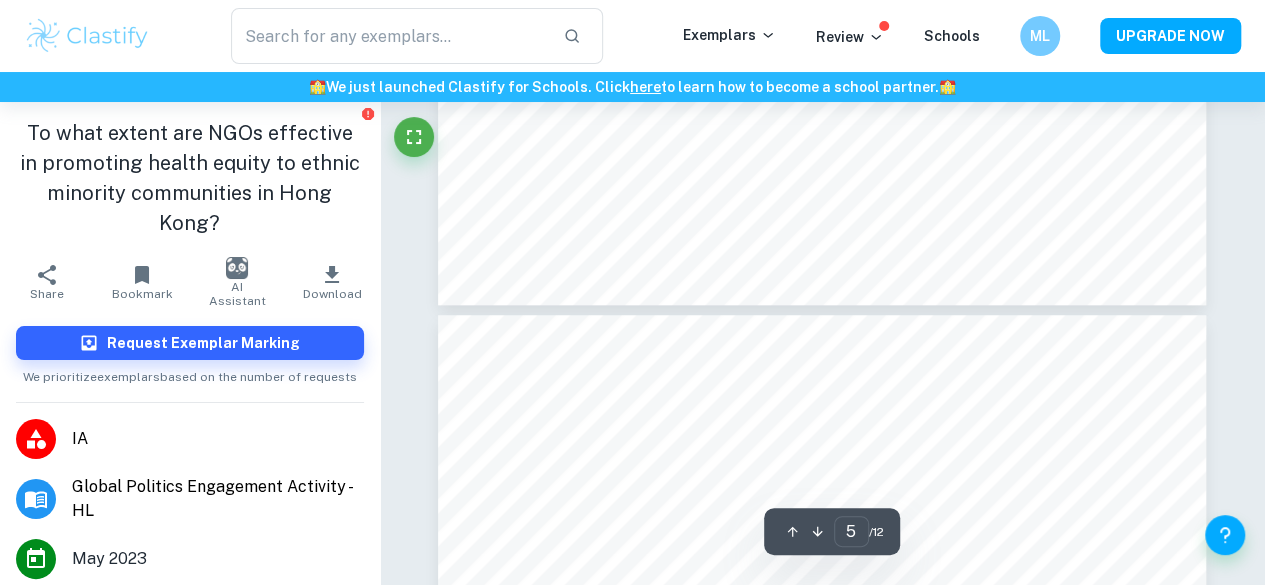 type on "4" 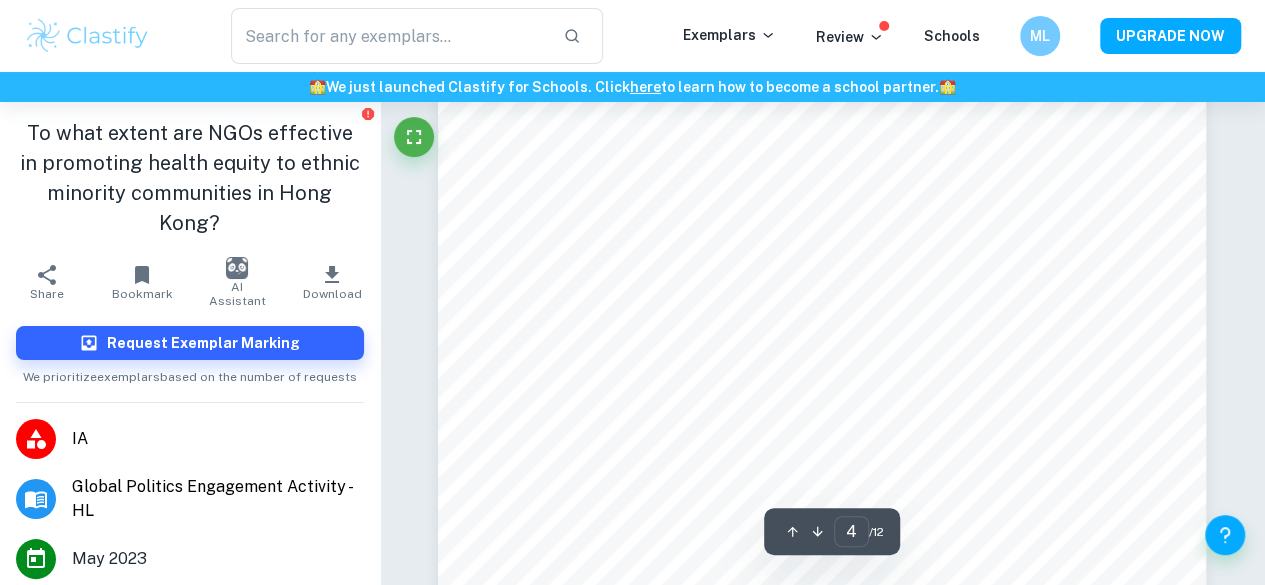 scroll, scrollTop: 3945, scrollLeft: 0, axis: vertical 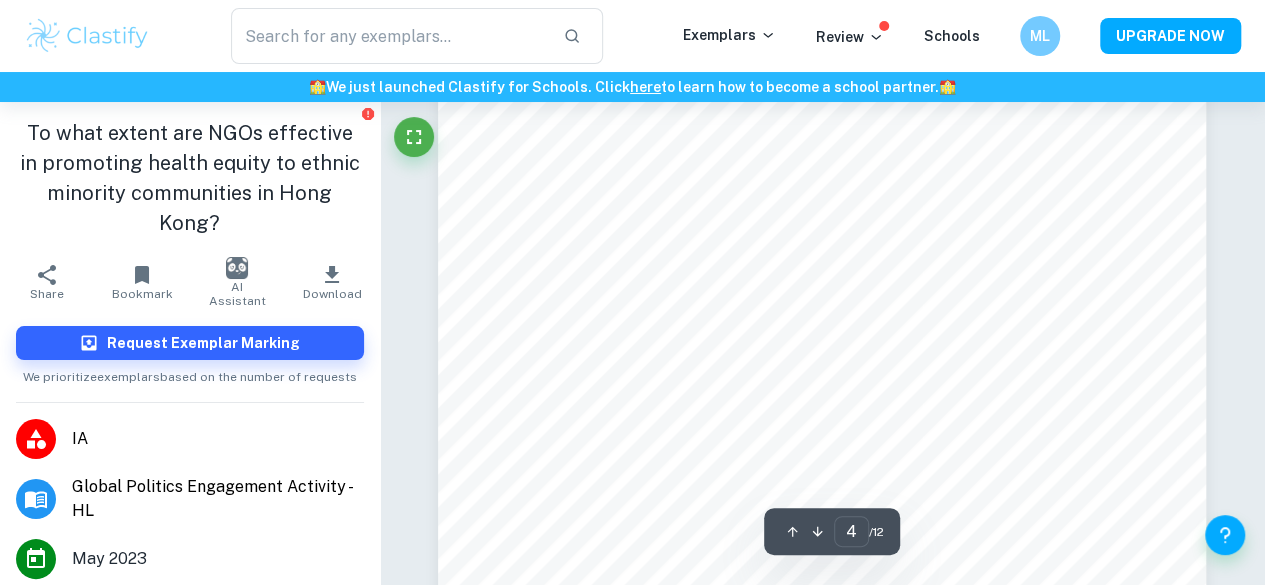 click 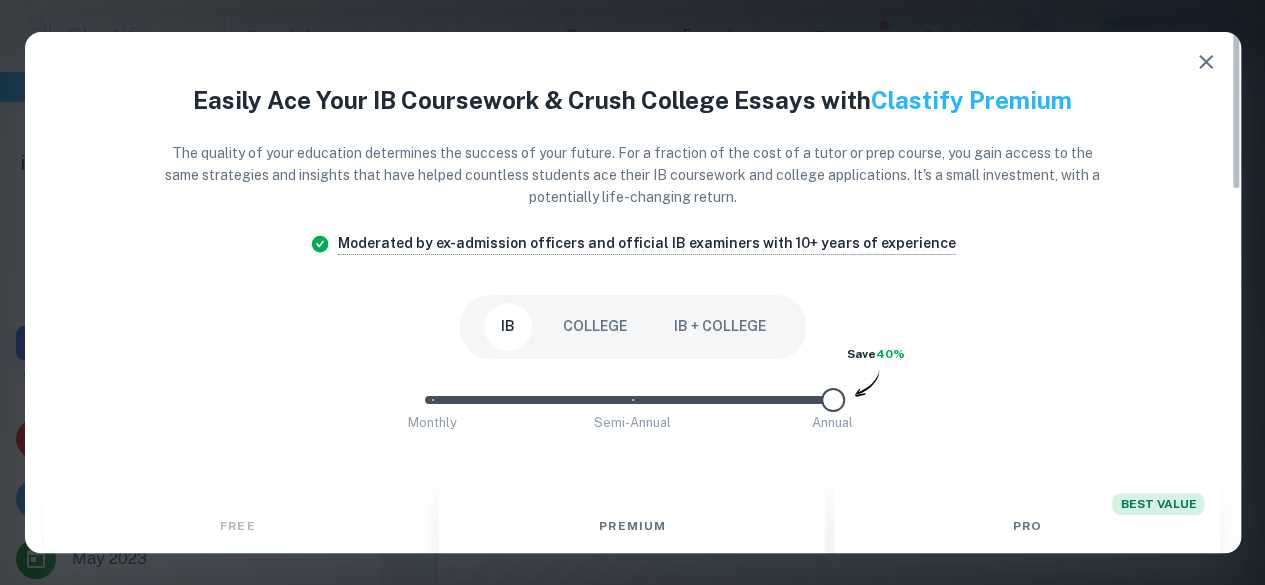 click on "Free $ 0 /mo Our basic plan with limited features Current Plan Limited access to exemplars New! No access to examiner marking New! Only overall scores visible New! Downloading not allowed New! Ads New!" at bounding box center (234, 782) 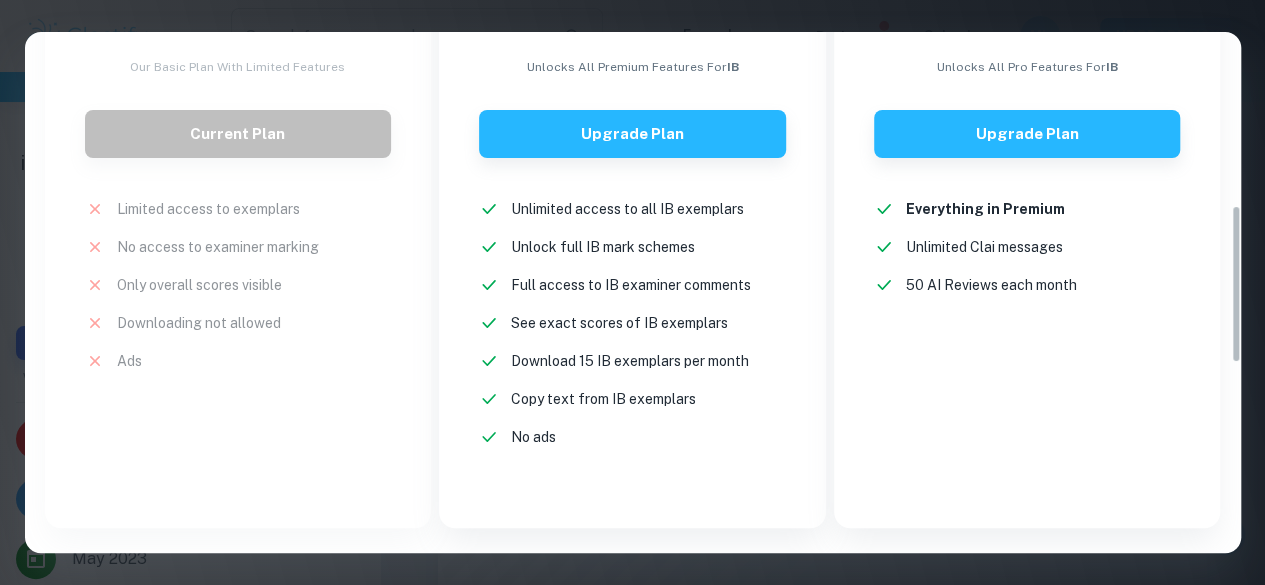 scroll, scrollTop: 570, scrollLeft: 0, axis: vertical 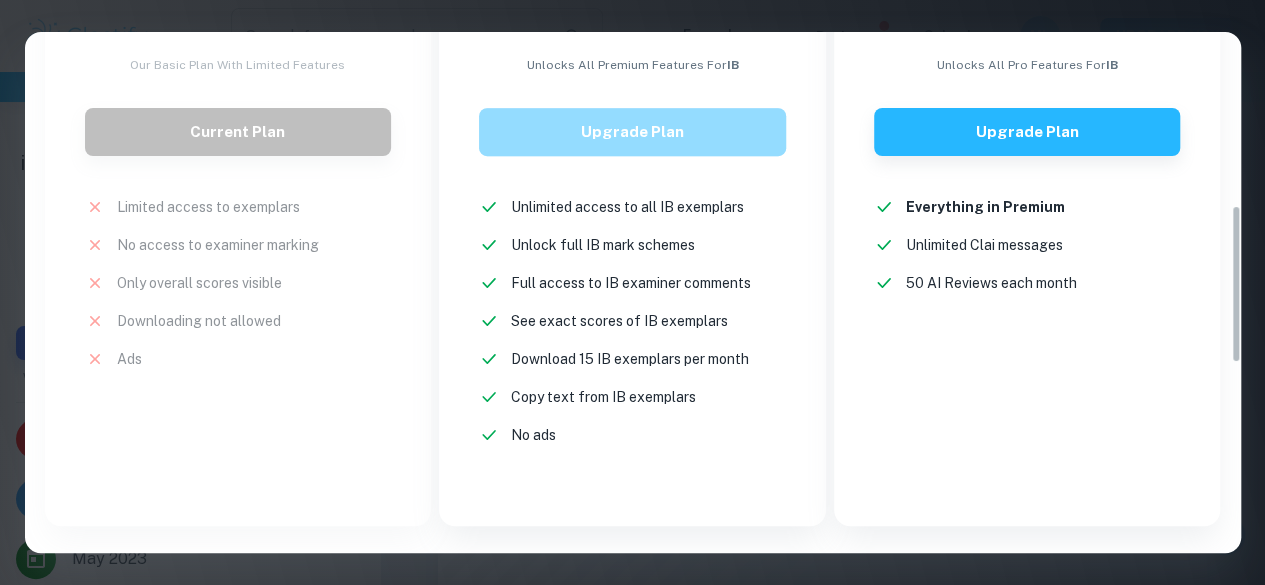 click on "Upgrade Plan" at bounding box center [632, 132] 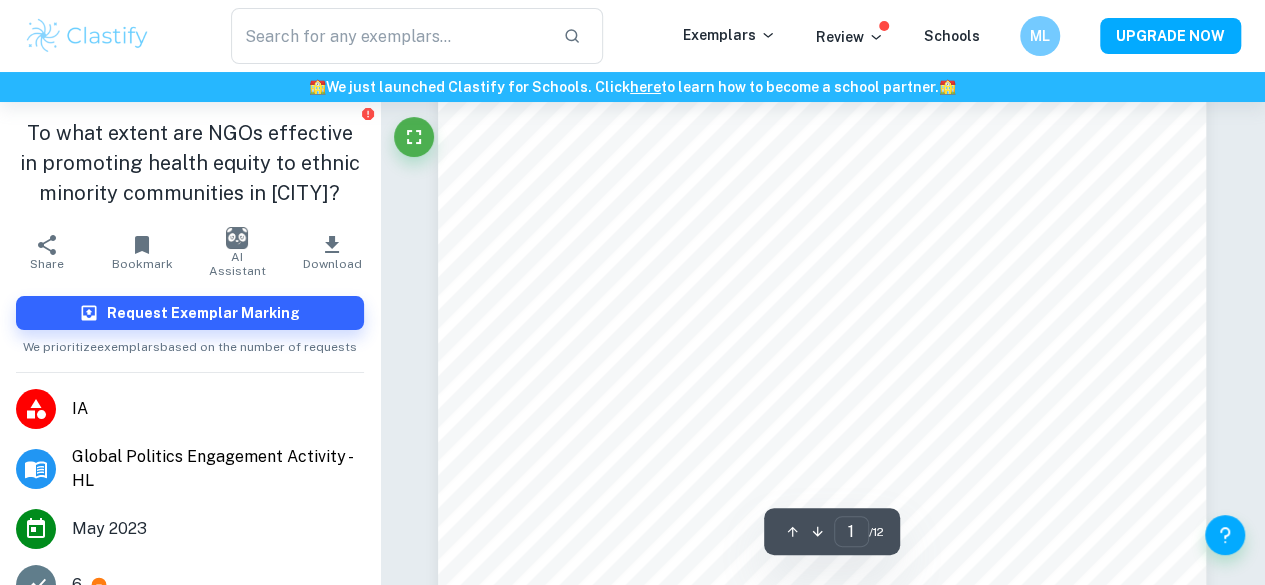 scroll, scrollTop: 374, scrollLeft: 0, axis: vertical 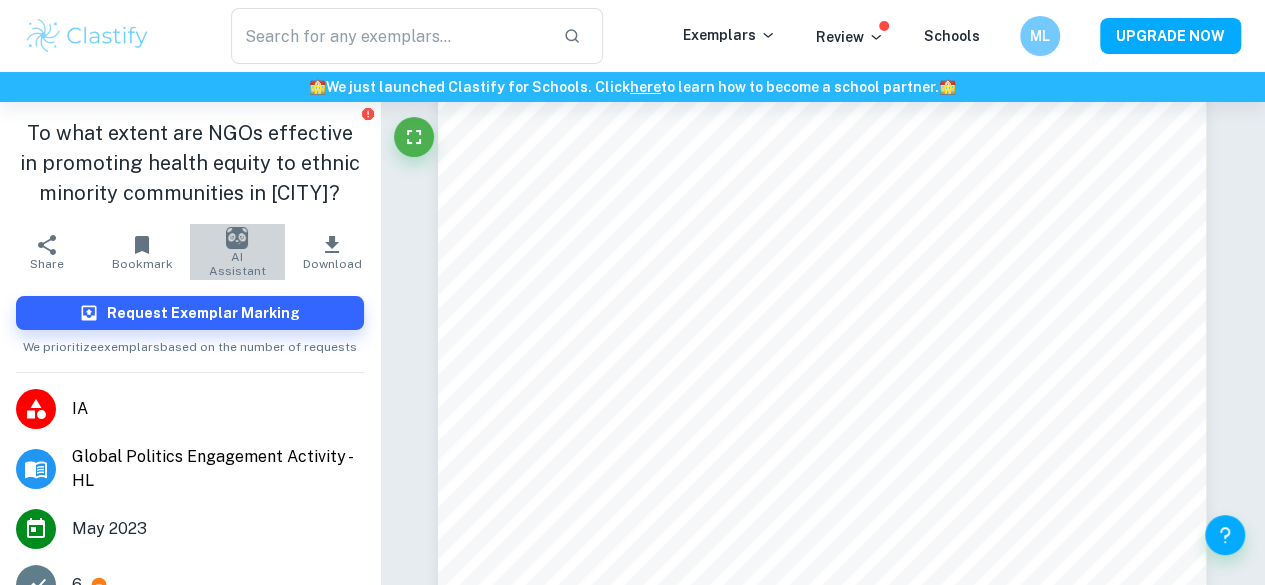click at bounding box center [237, 238] 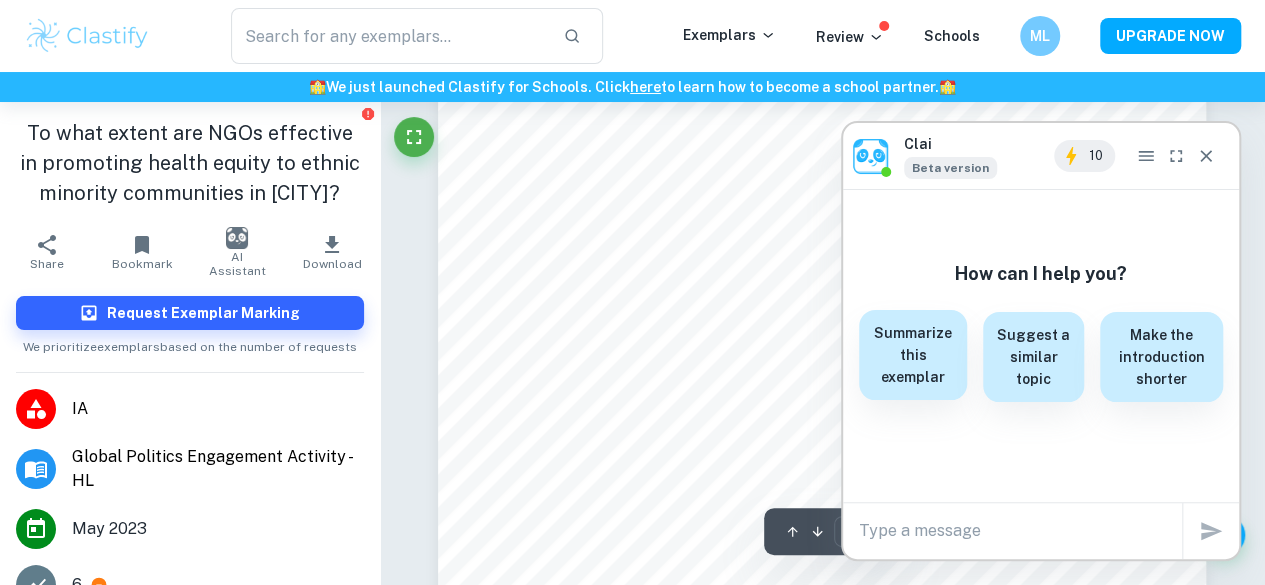 click on "Summarize this exemplar" at bounding box center [913, 355] 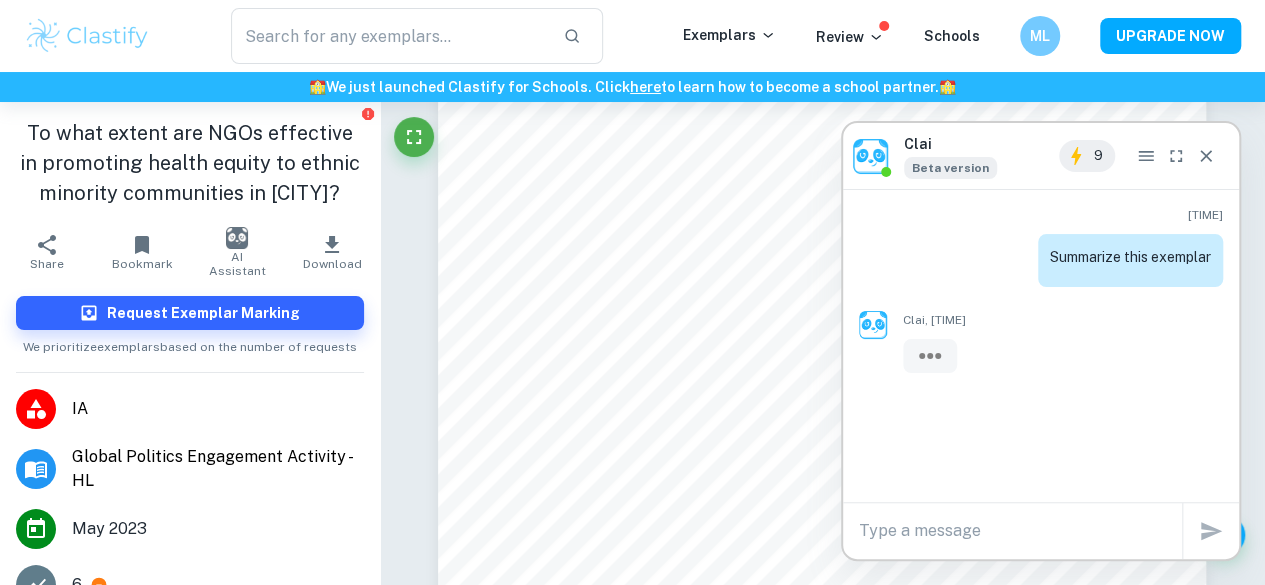 scroll, scrollTop: 0, scrollLeft: 0, axis: both 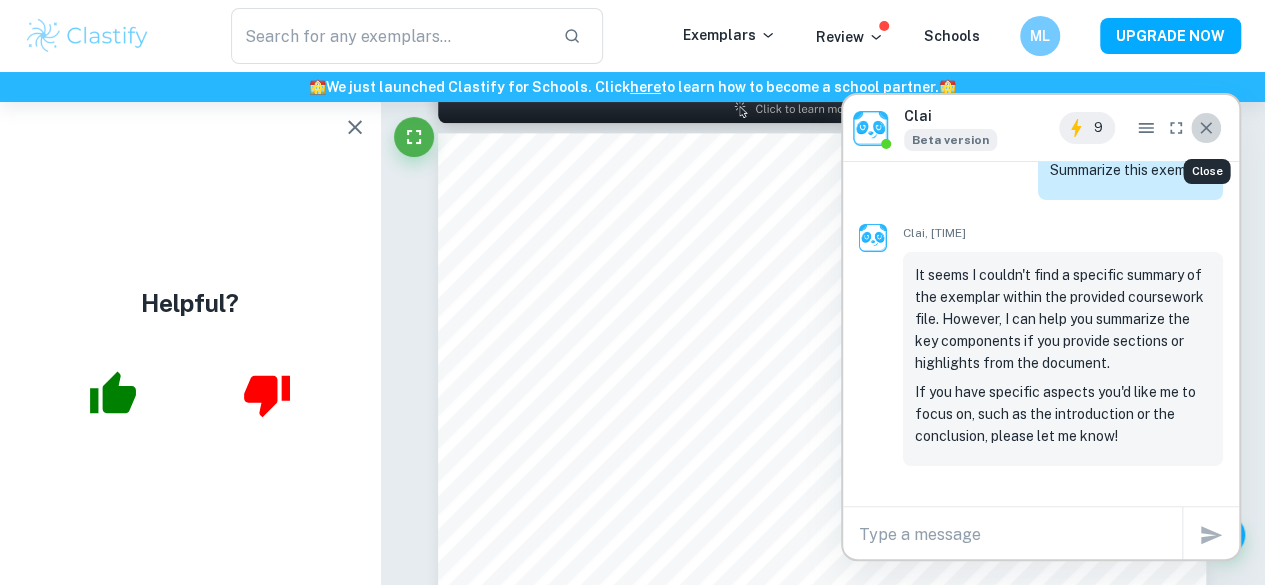 click 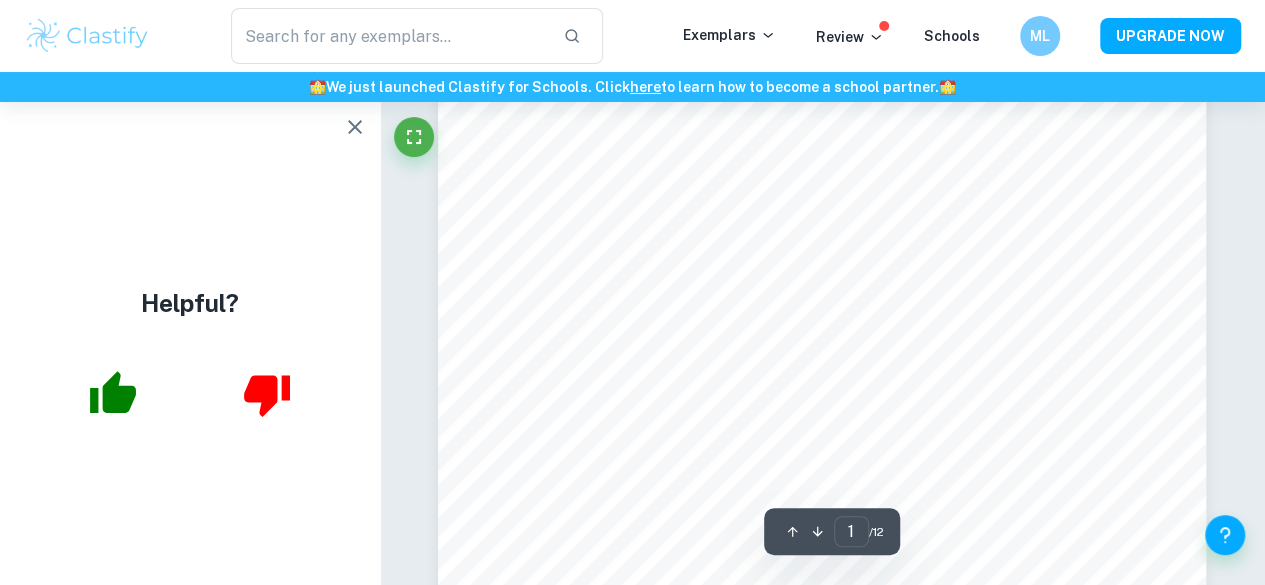 scroll, scrollTop: 0, scrollLeft: 0, axis: both 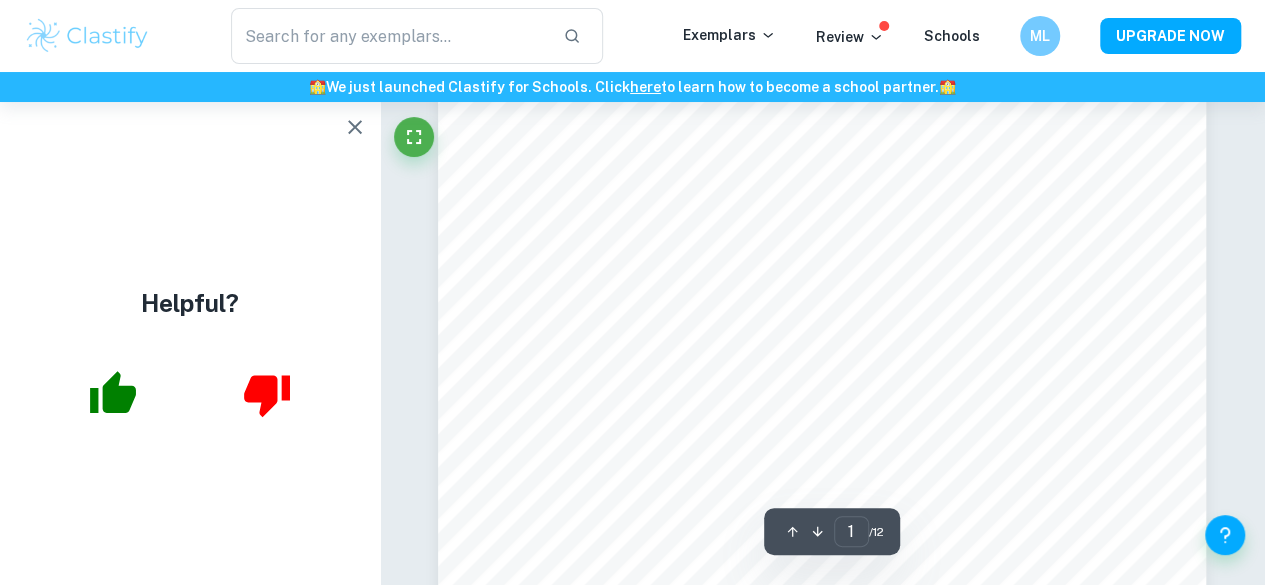 type on "2" 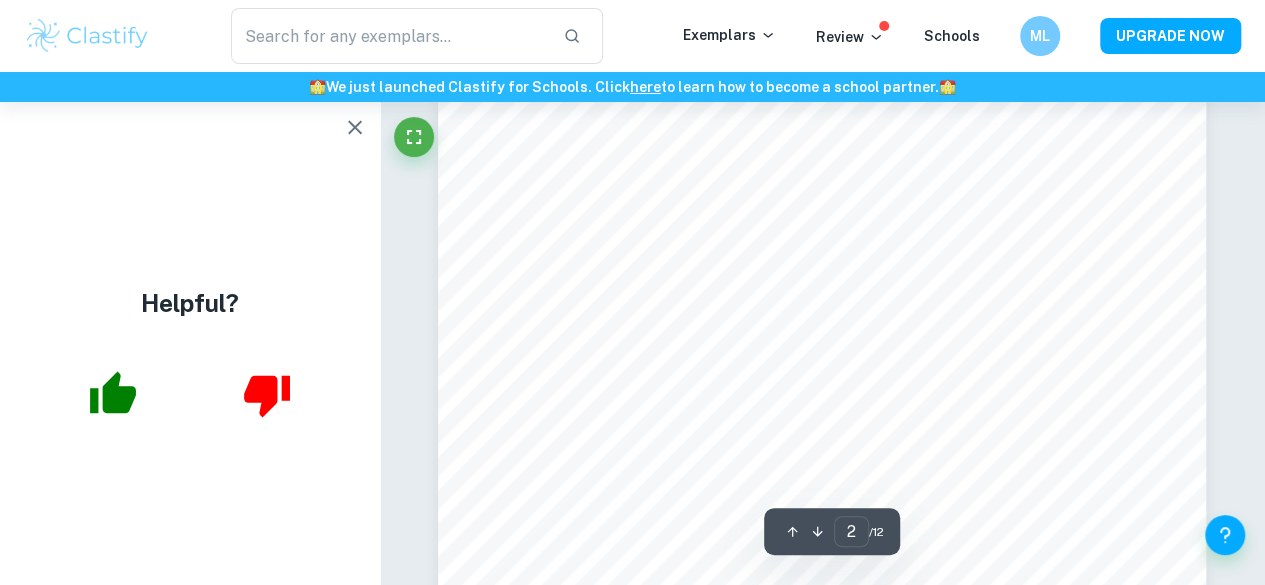 scroll, scrollTop: 1550, scrollLeft: 0, axis: vertical 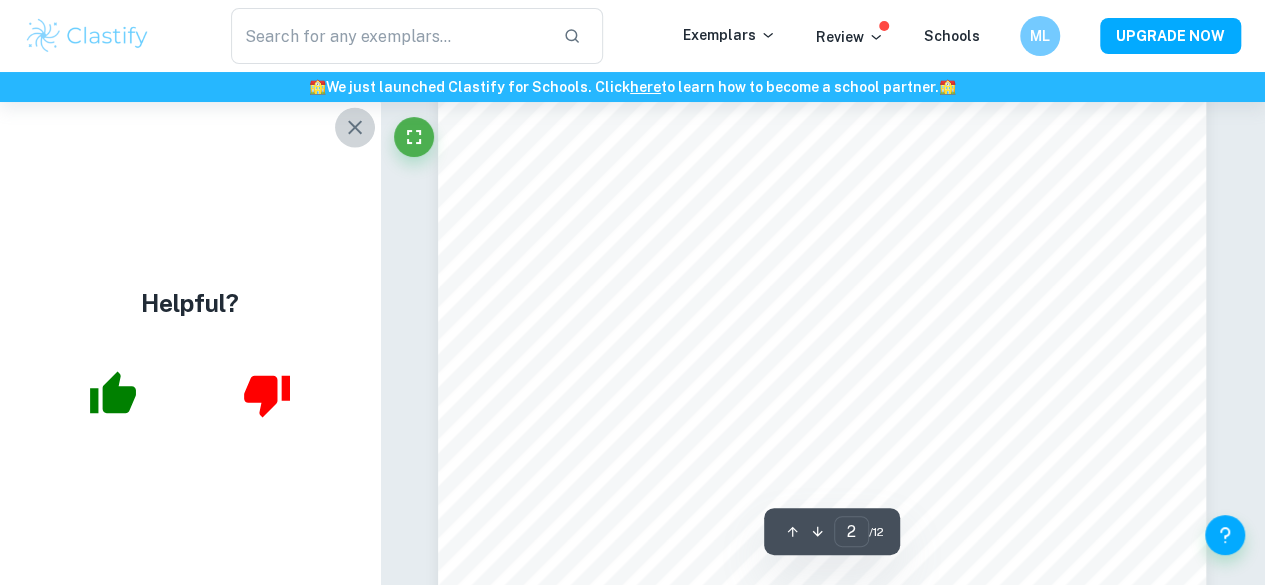click 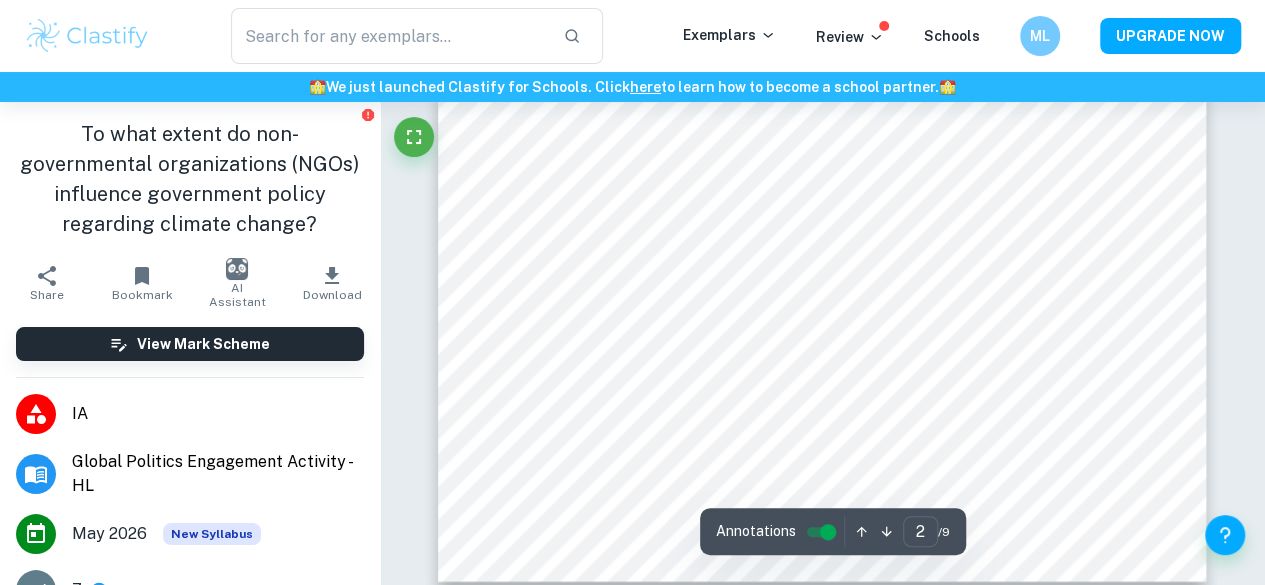 scroll, scrollTop: 1848, scrollLeft: 0, axis: vertical 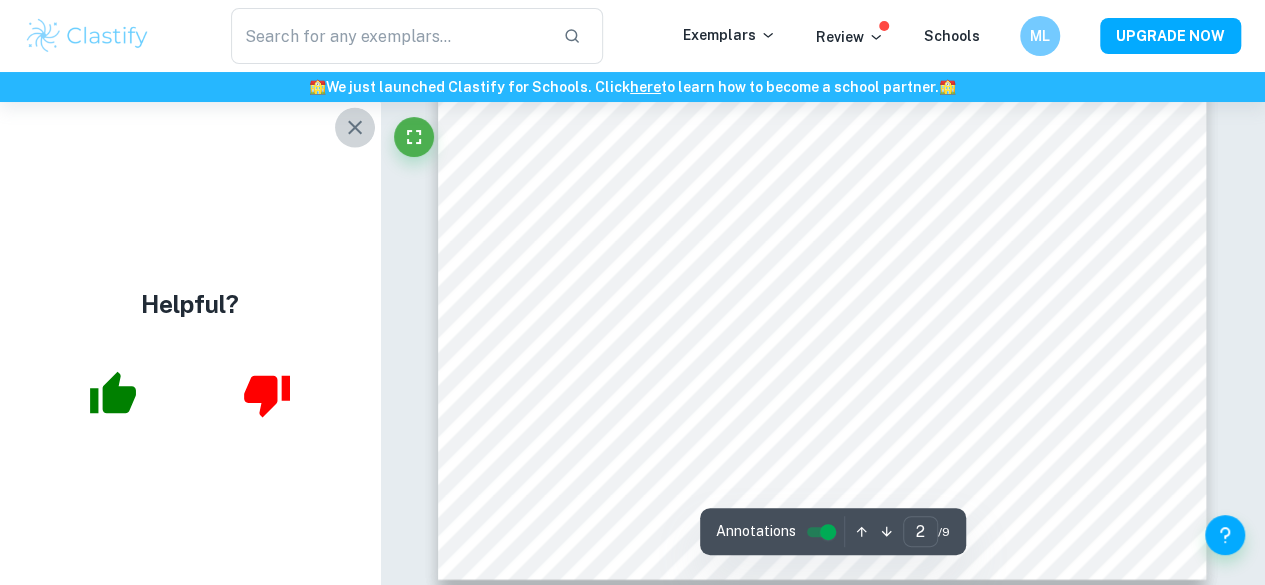 click 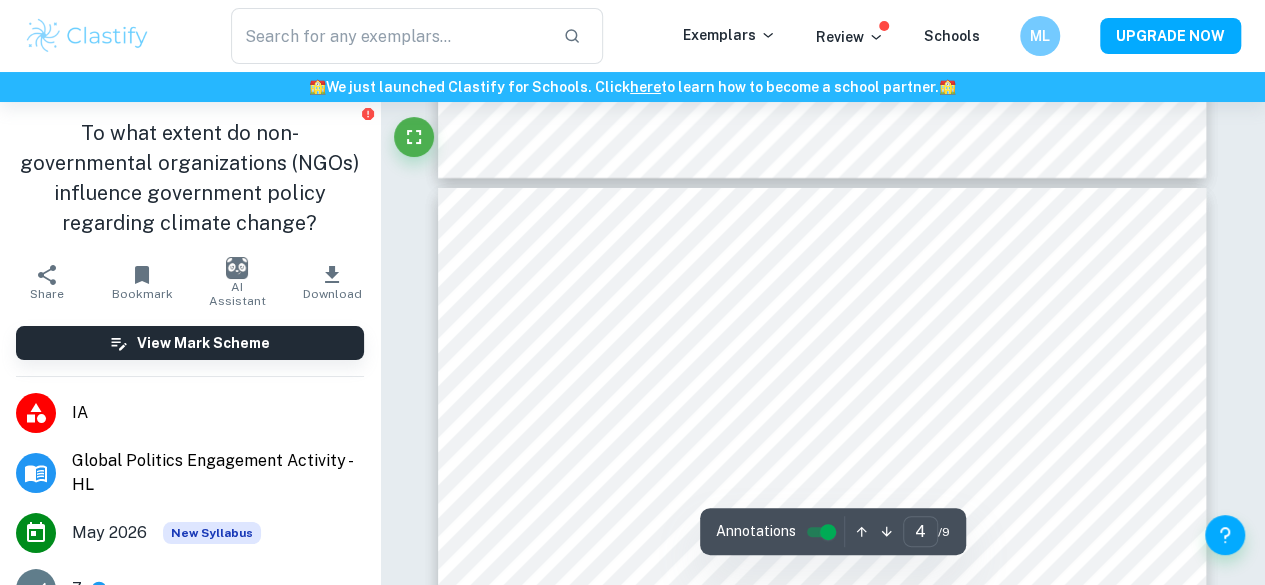 scroll, scrollTop: 3463, scrollLeft: 0, axis: vertical 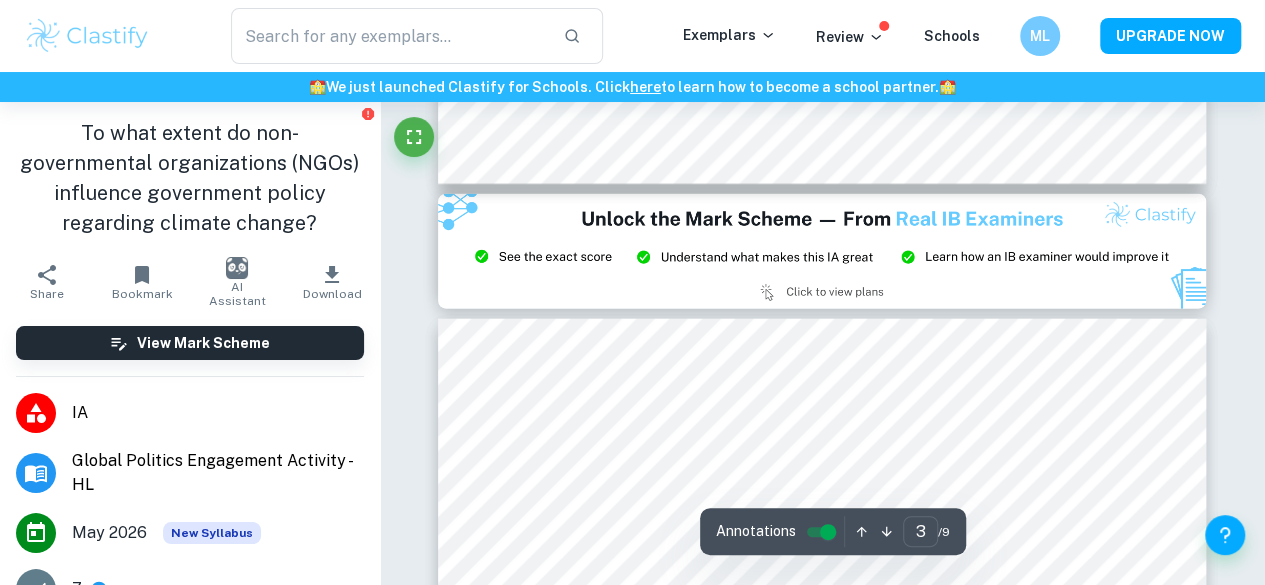 type on "2" 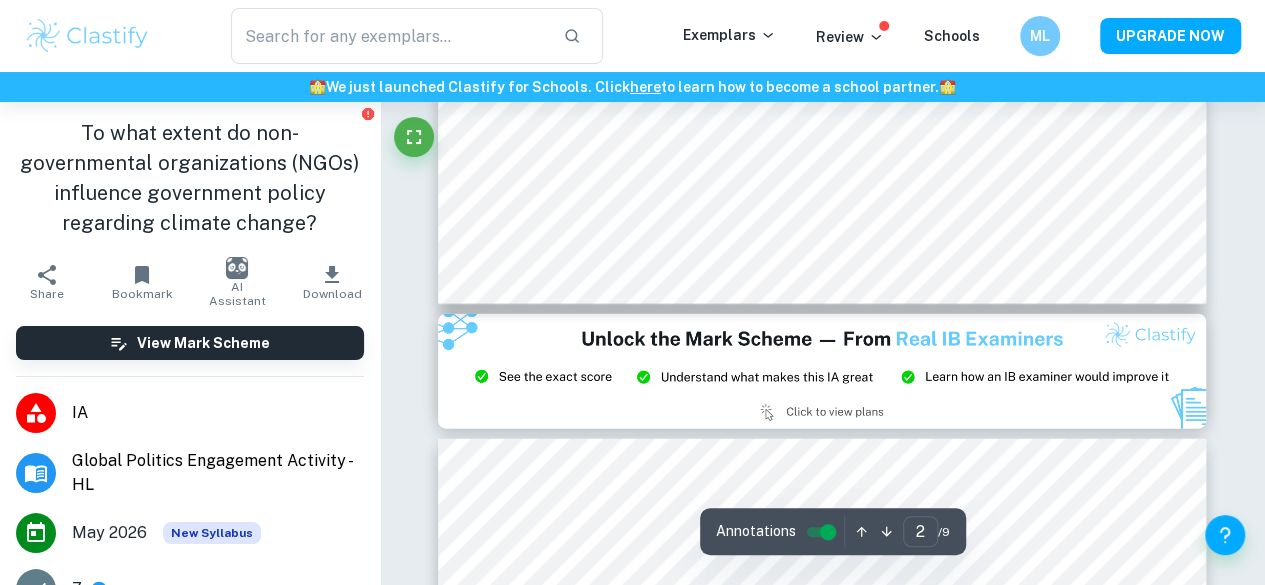 scroll, scrollTop: 2088, scrollLeft: 0, axis: vertical 